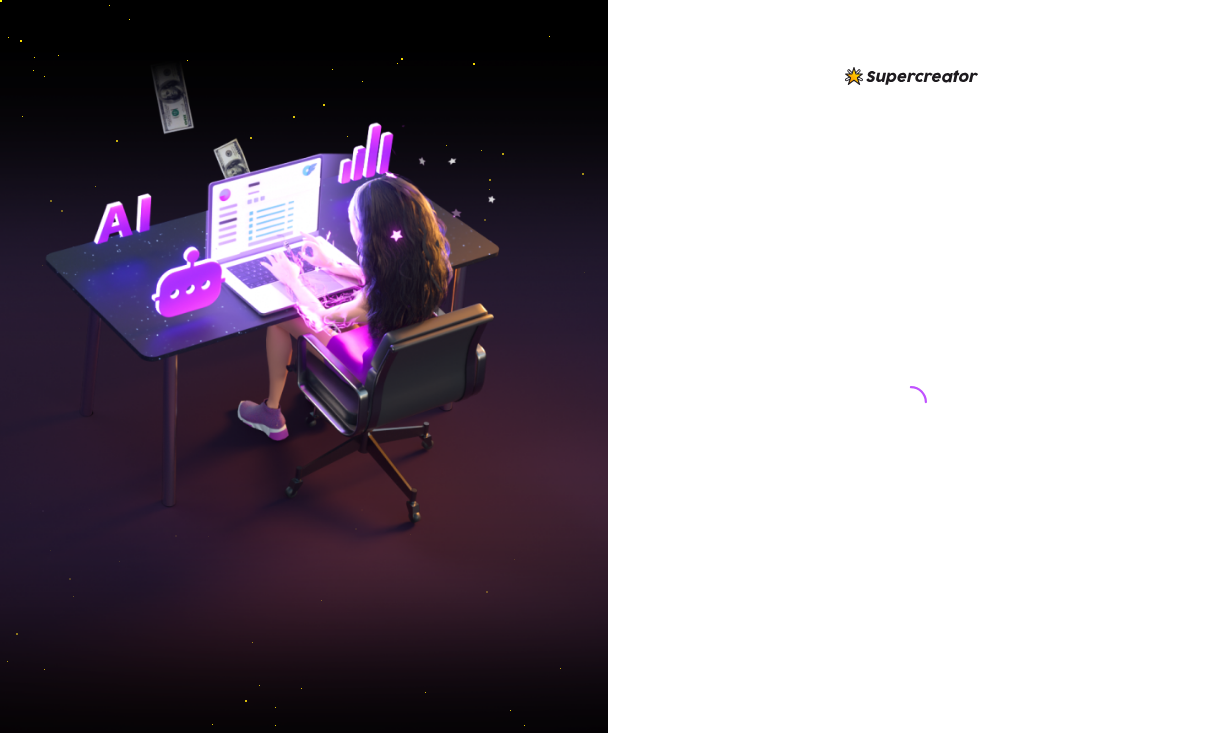scroll, scrollTop: 0, scrollLeft: 0, axis: both 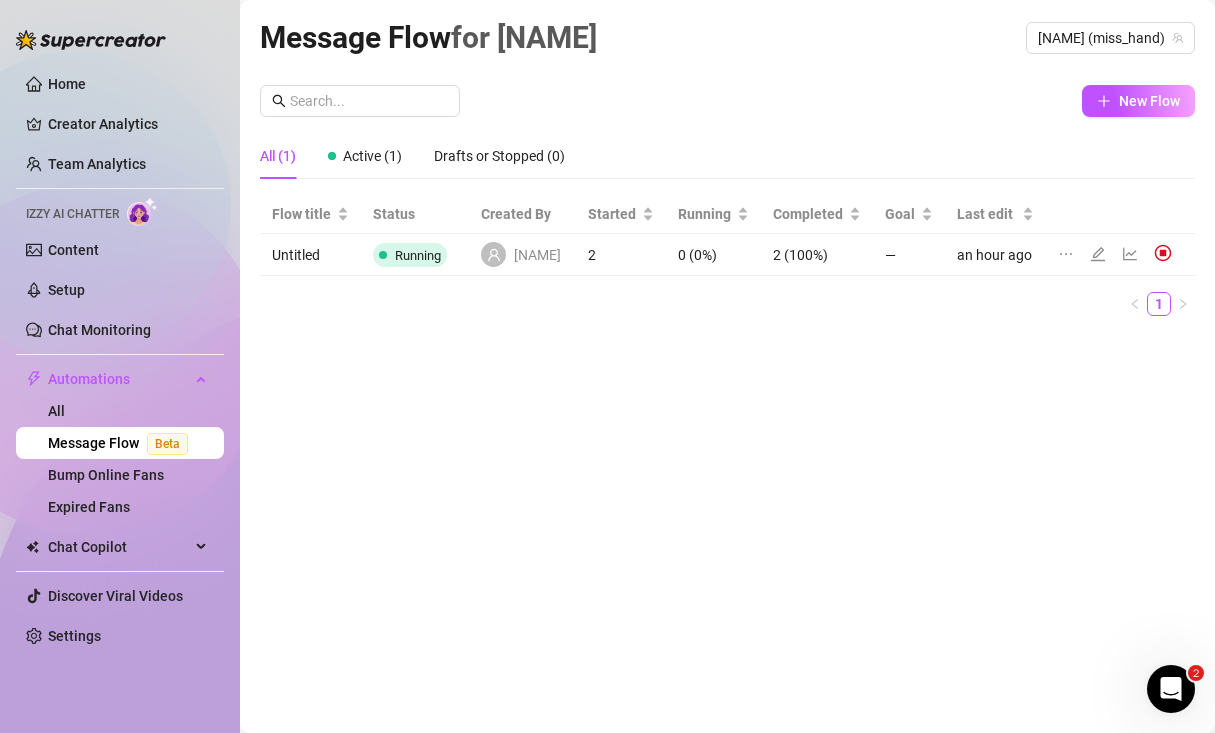 click 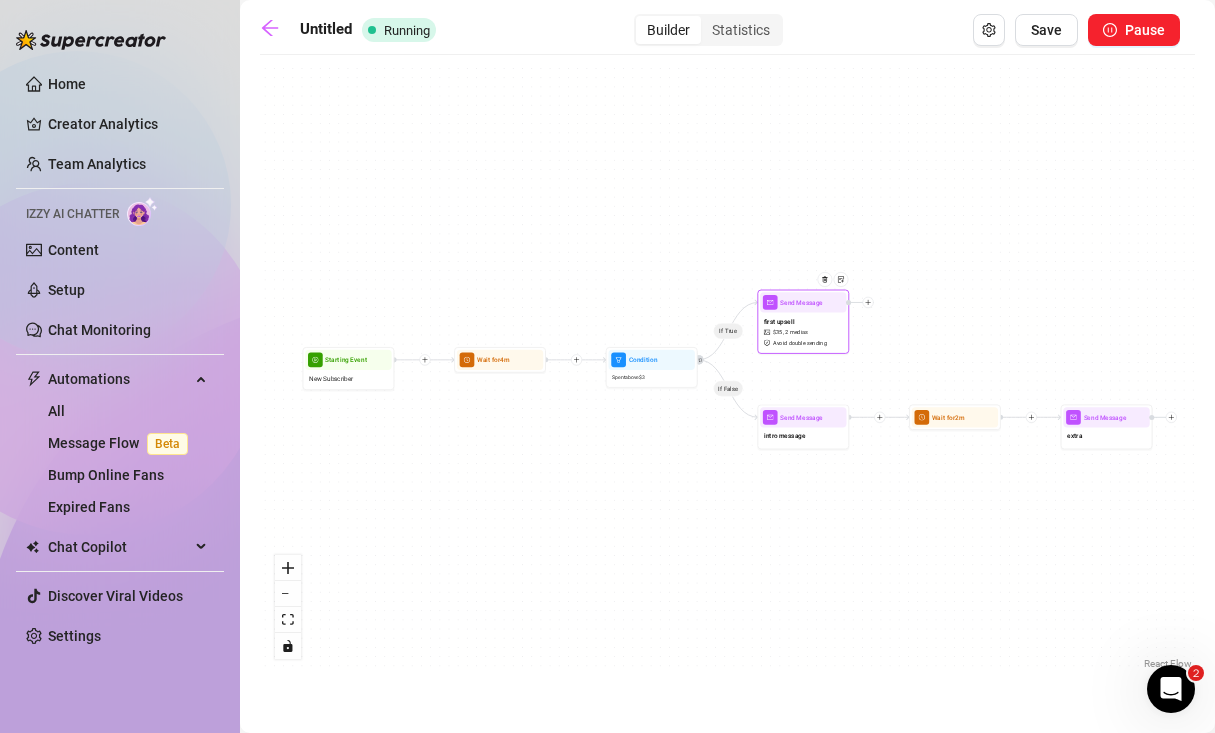 click on "Avoid double sending" at bounding box center [800, 343] 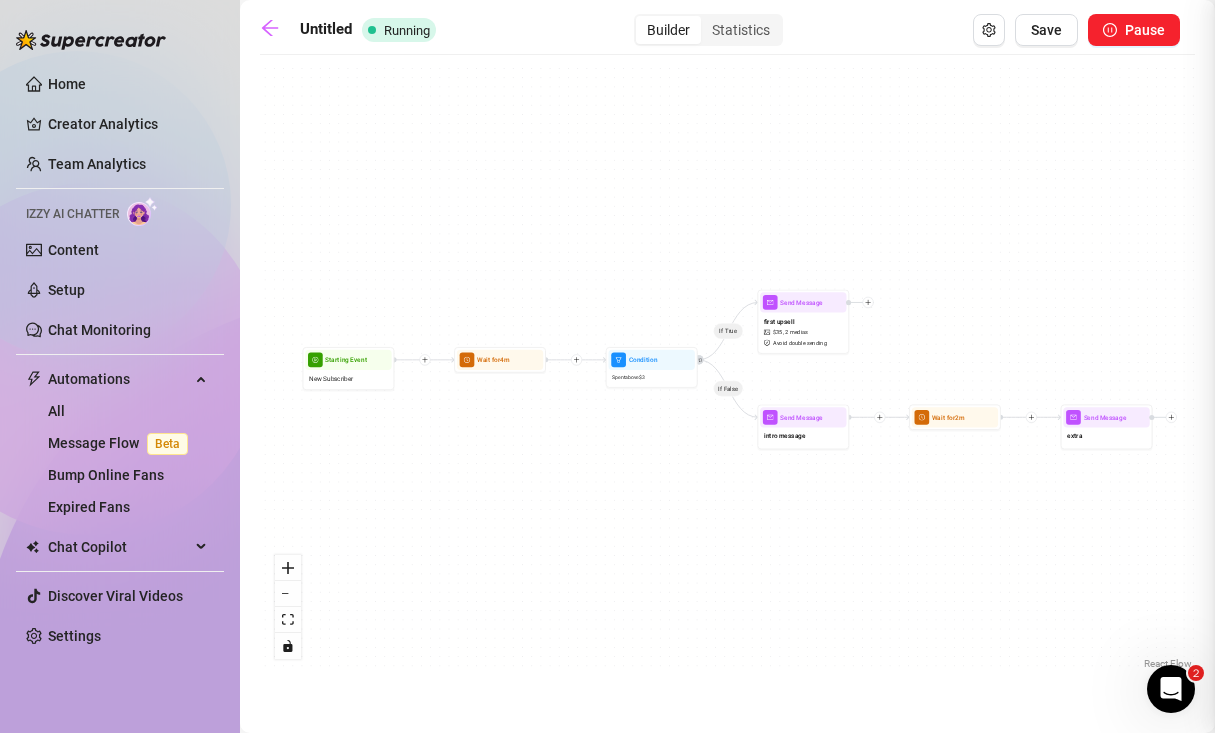 type on "[NAME] did you like those? 🥰 I can show more if you're ready 🙈" 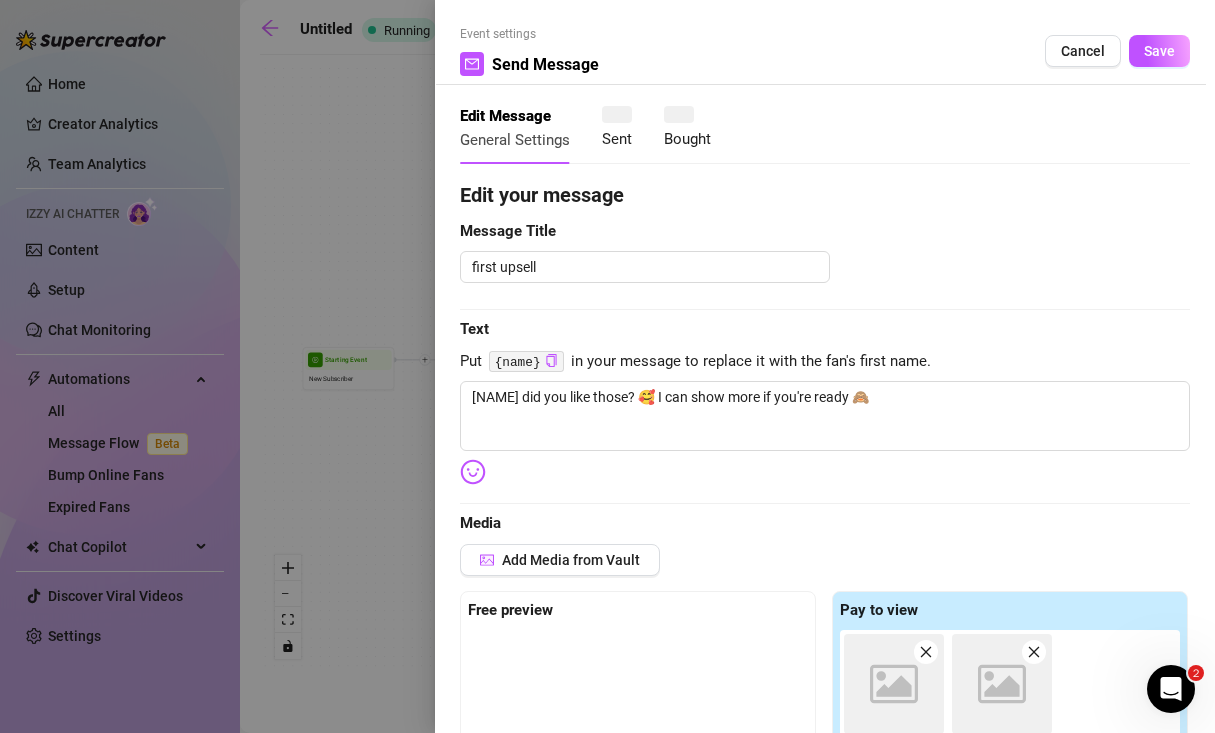 type 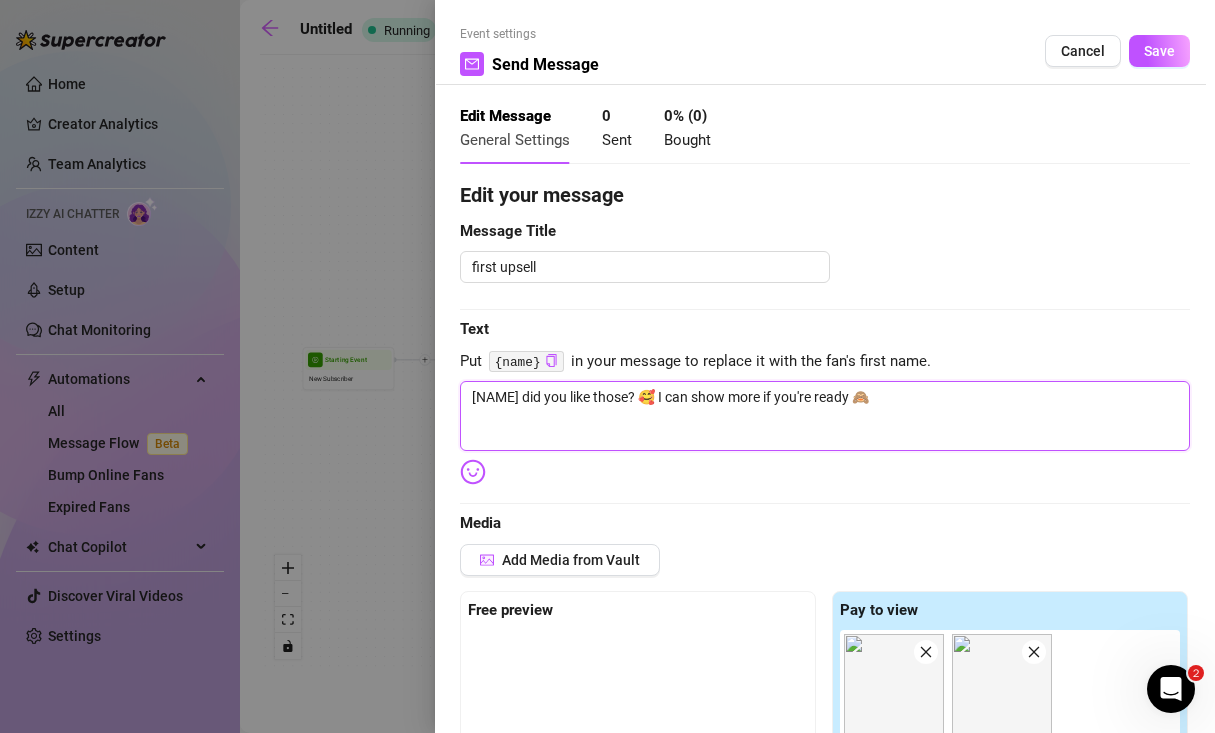 drag, startPoint x: 518, startPoint y: 399, endPoint x: 461, endPoint y: 399, distance: 57 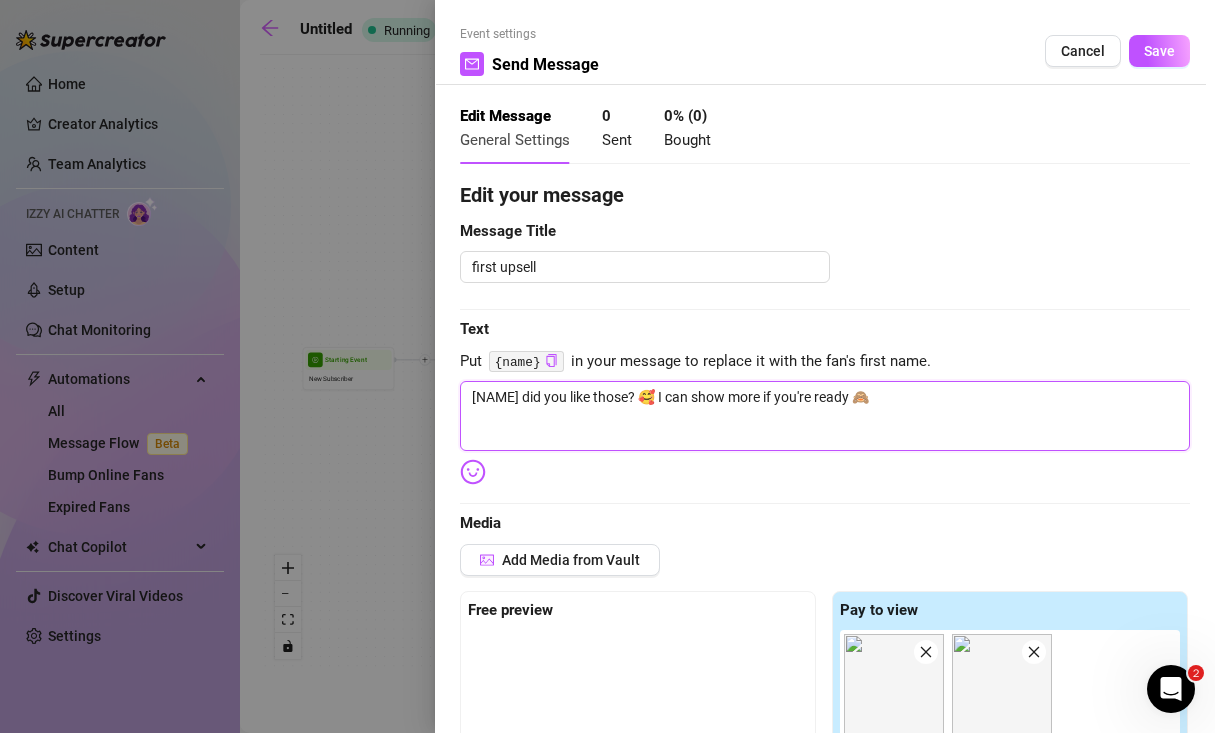 click on "[NAME] did you like those? 🥰 I can show more if you're ready 🙈" at bounding box center [825, 416] 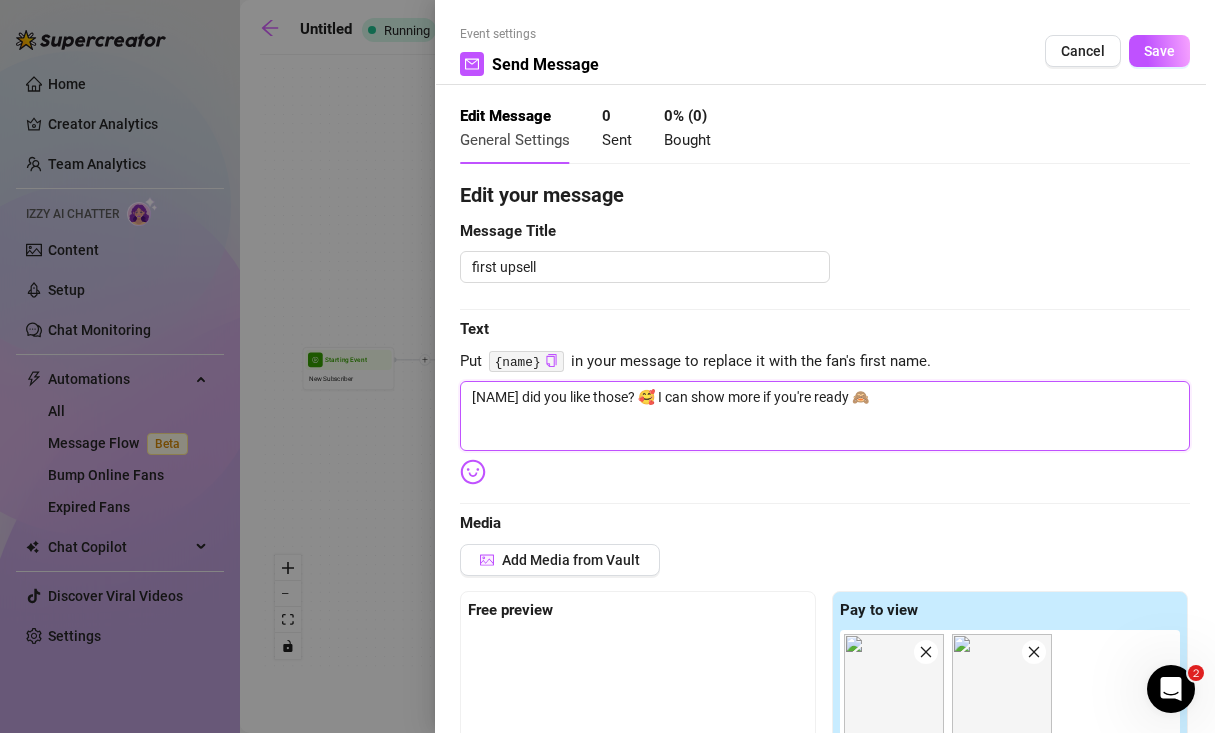 type on "o did you like those? 🥰 I can show more if you're ready 🙈" 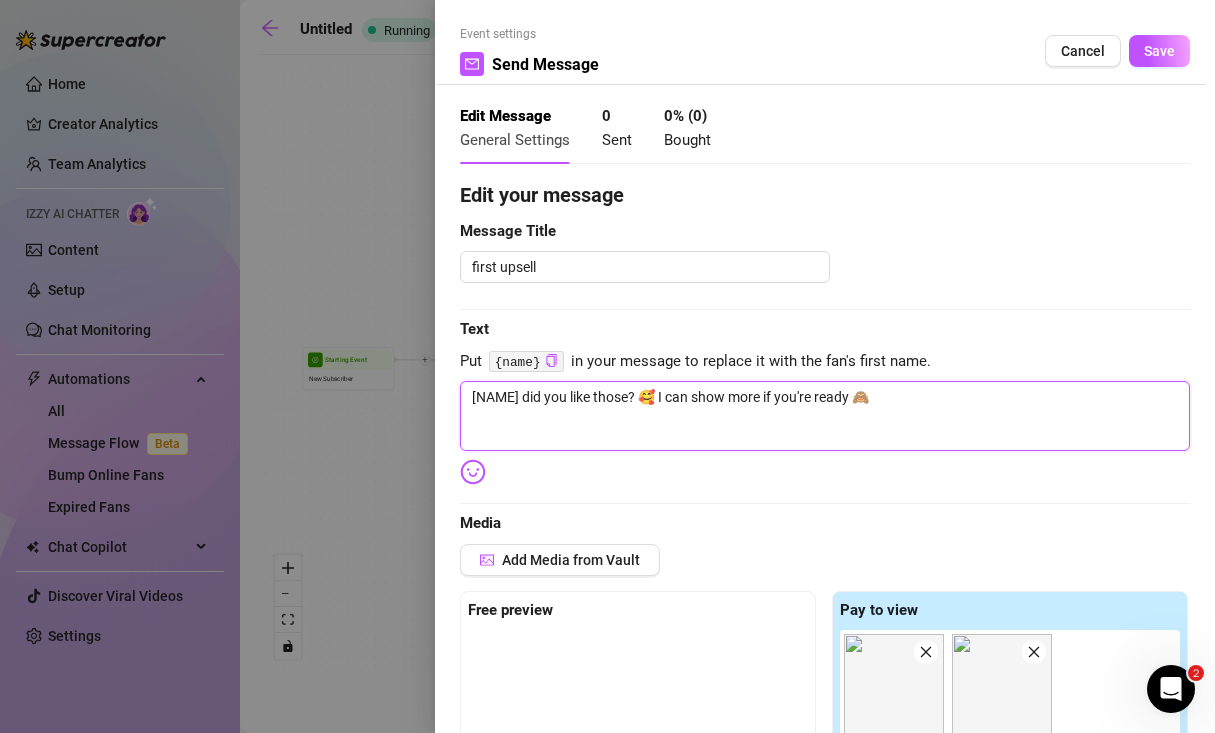 type on "o did you like those? 🥰 I can show more if you're ready 🙈" 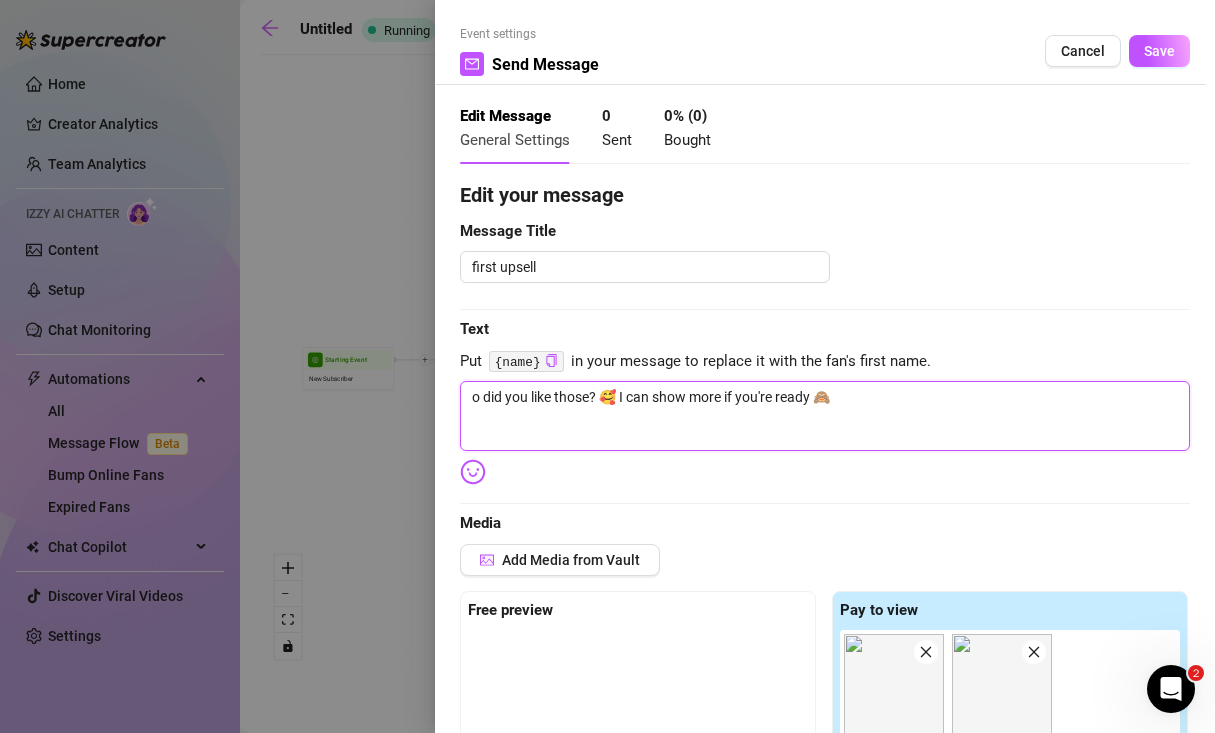 type on "ok did you like those? 🥰 I can show more if you're ready 🙈" 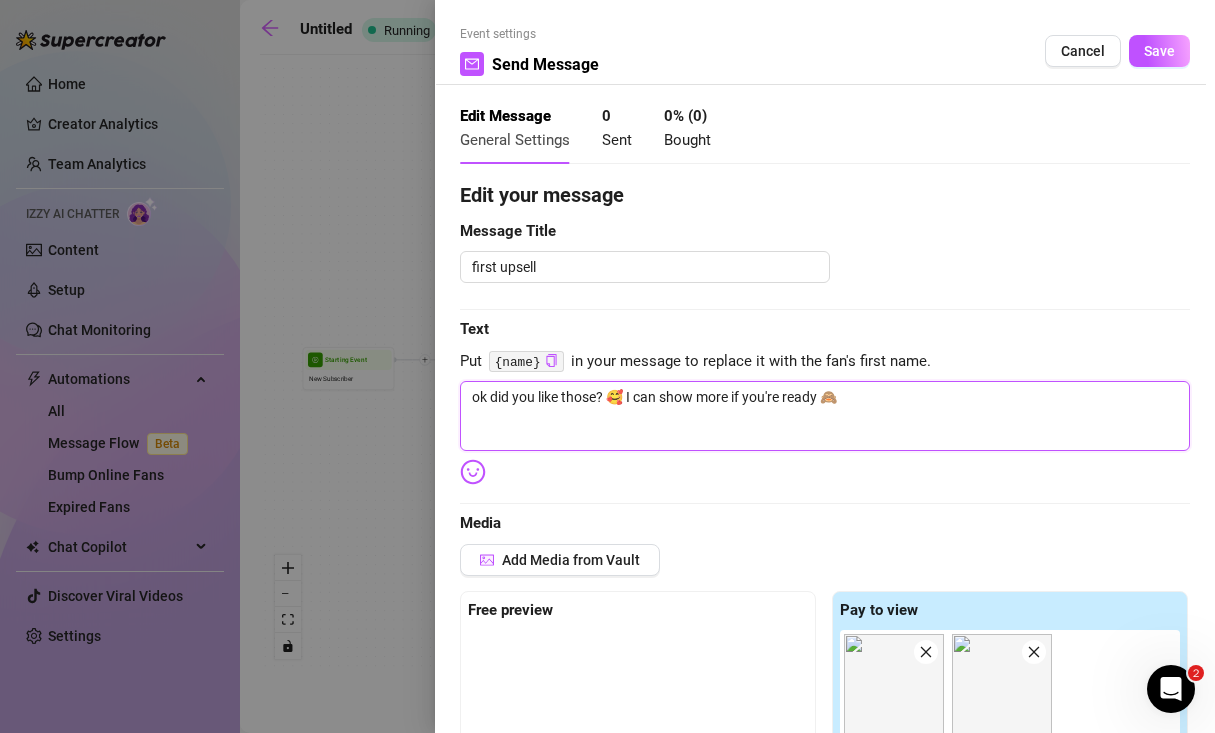 type on "oka did you like those? 🥰 I can show more if you're ready 🙈" 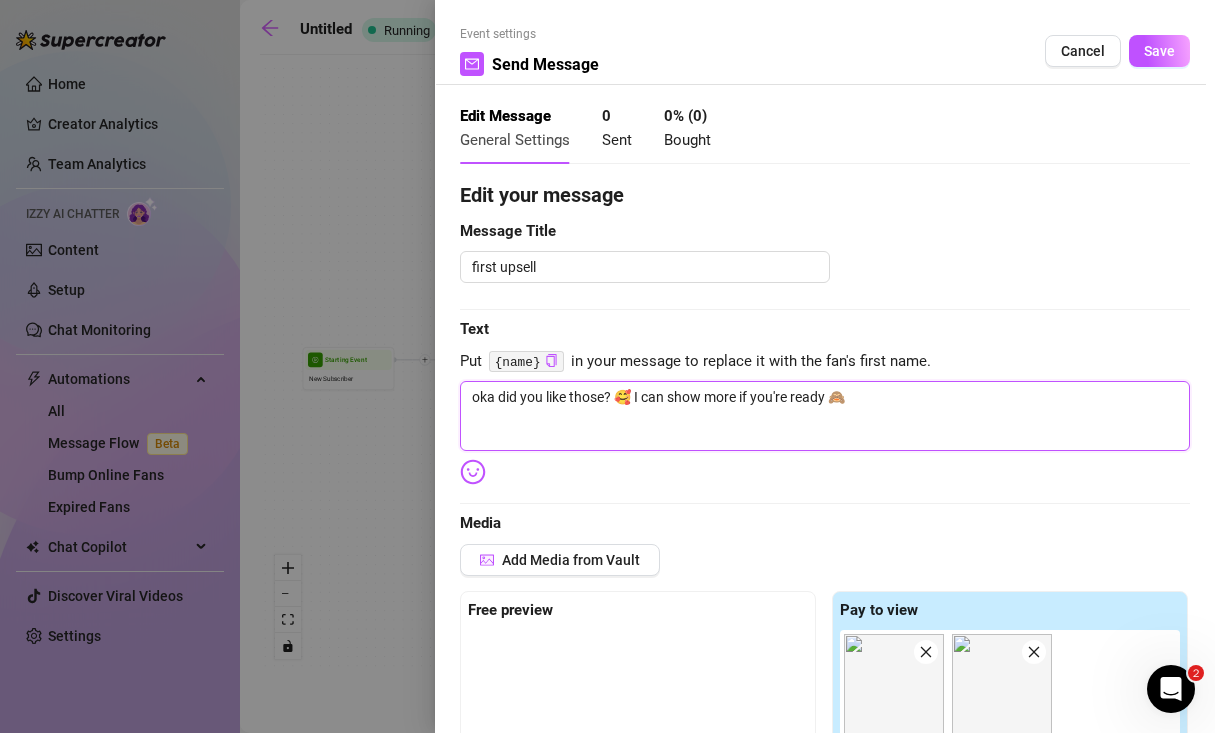 type on "okay did you like those? 🥰 I can show more if you're ready 🙈" 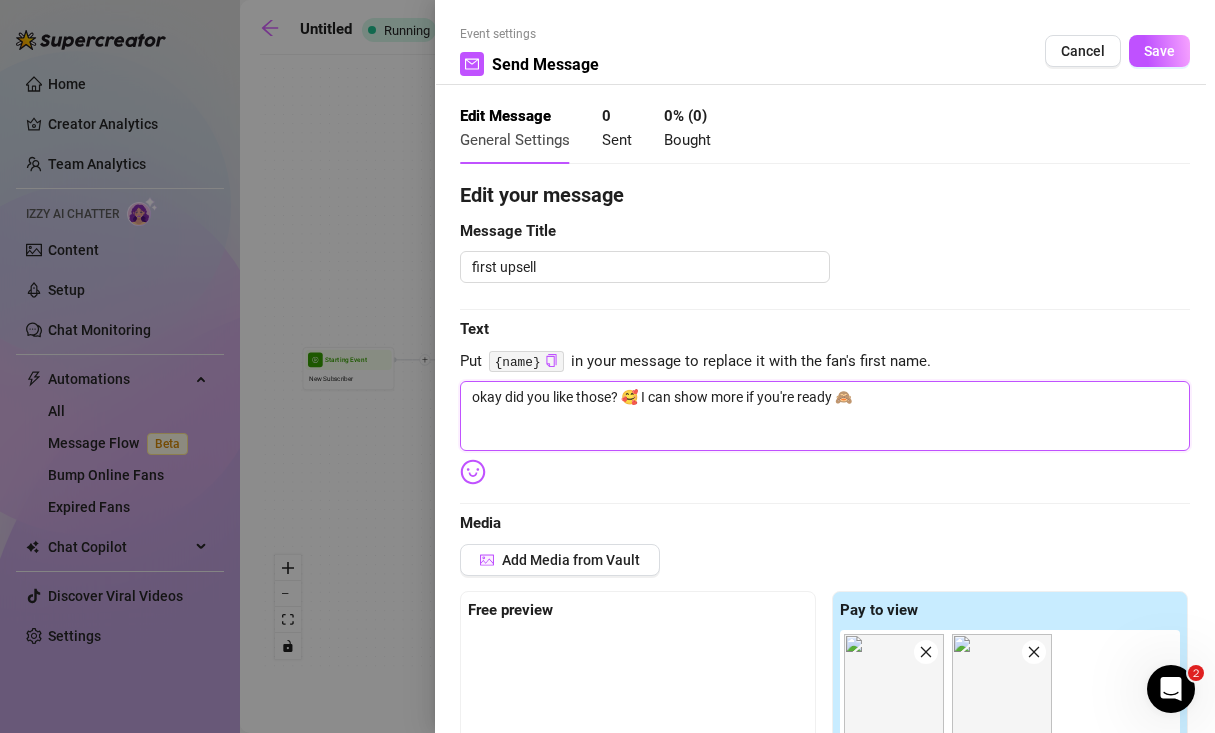 type on "okay  did you like those? 🥰 I can show more if you're ready 🙈" 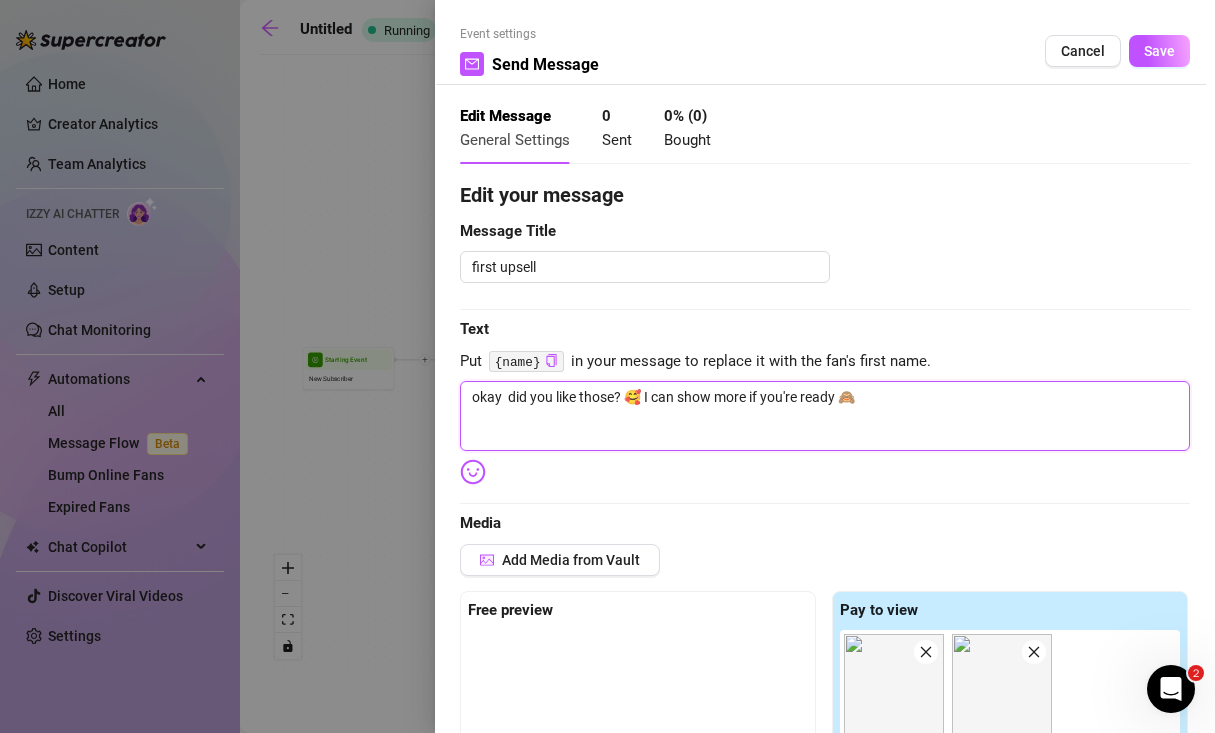 type on "okay [NAME] did you like those? 🥰 I can show more if you're ready 🙈" 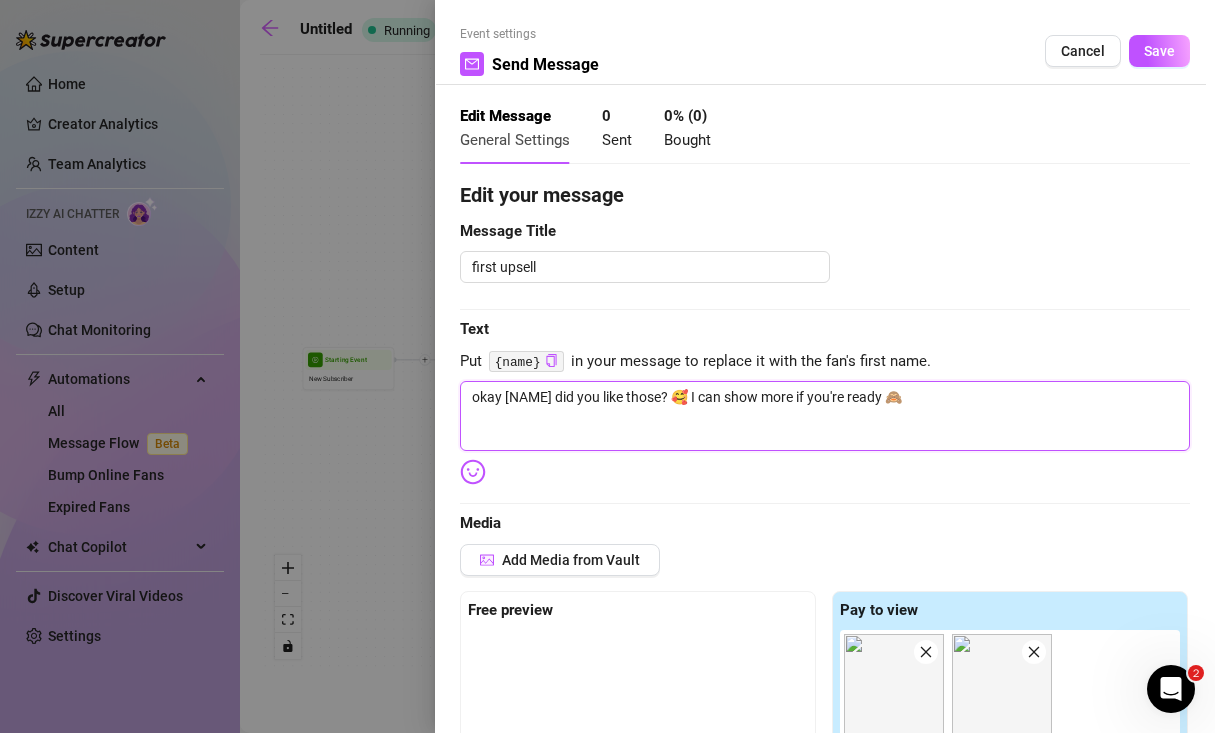 type on "okay [NAME] did you like those? 🥰 I can show more if you're ready 🙈" 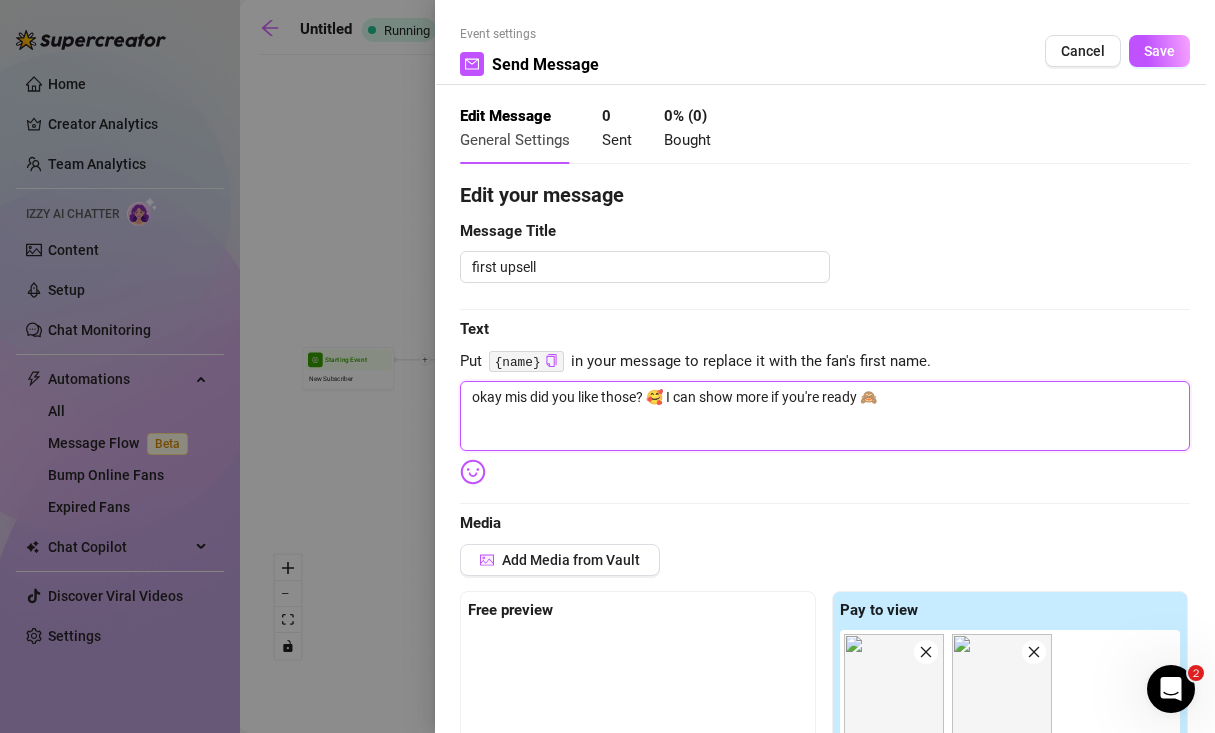 type on "okay [NAME] did you like those? 🥰 I can show more if you're ready 🙈" 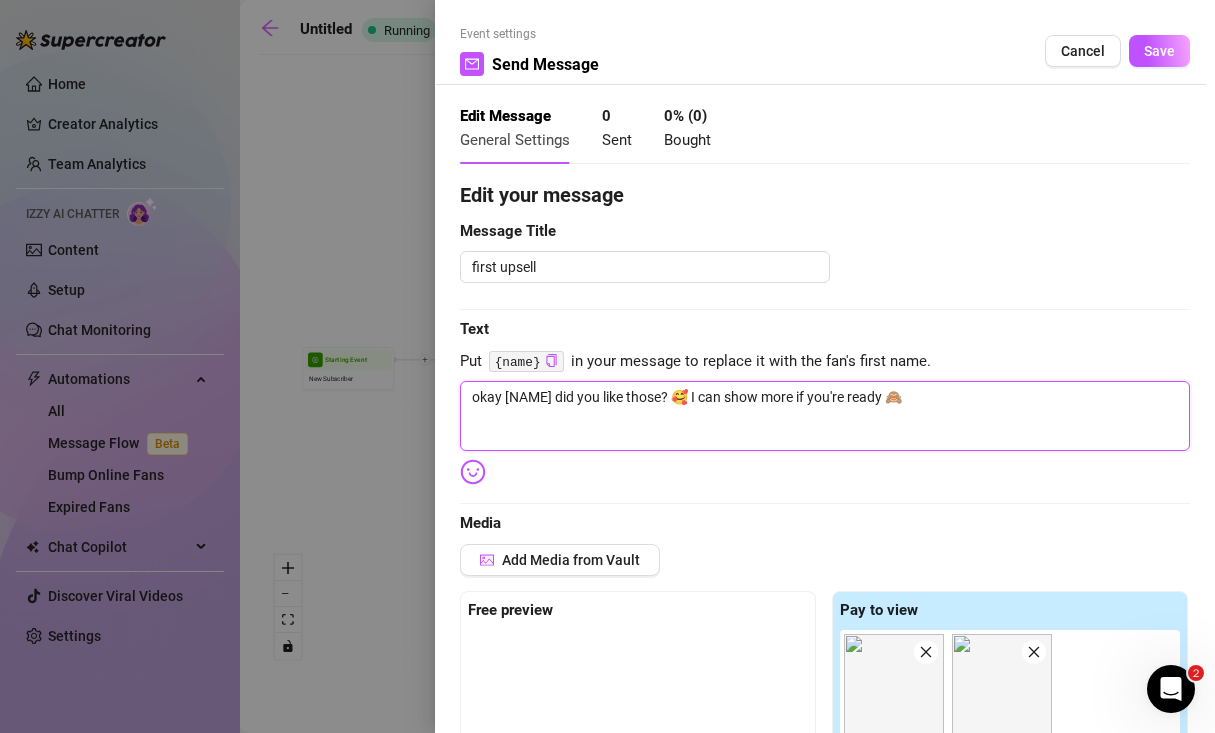 type on "okay miste did you like those? 🥰 I can show more if you're ready 🙈" 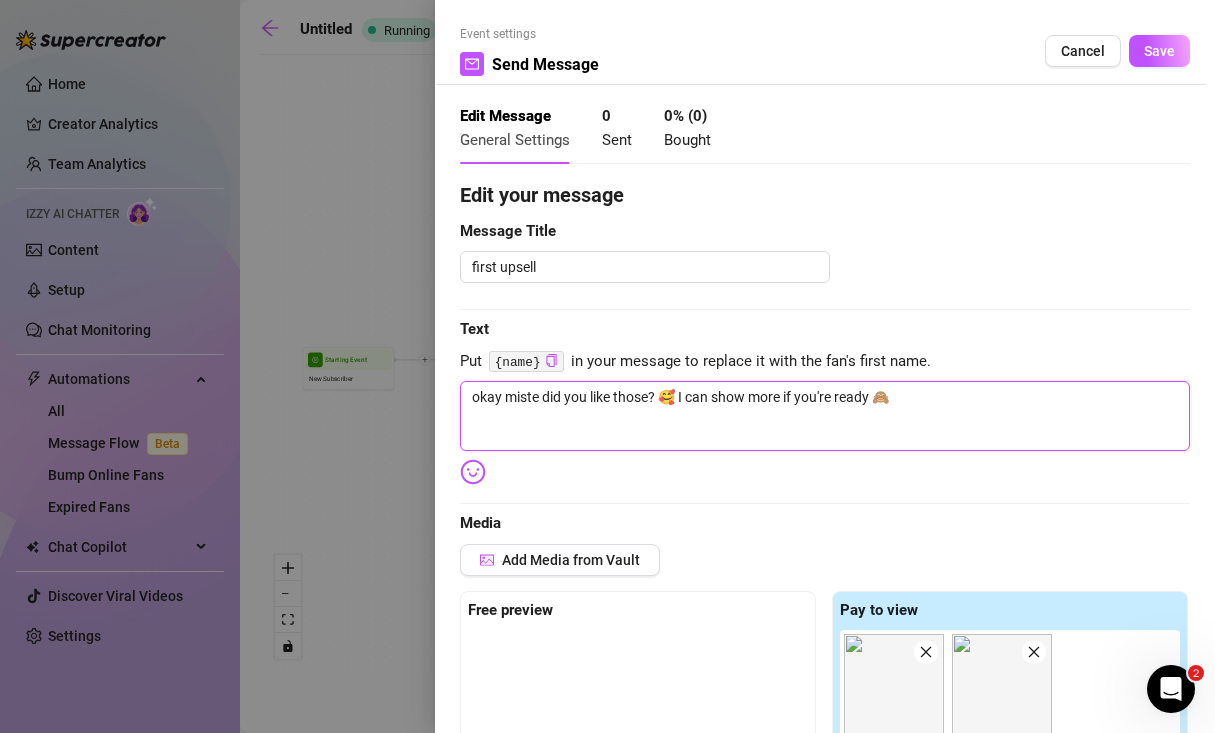 type on "okay mister did you like those? 🥰 I can show more if you're ready 🙈" 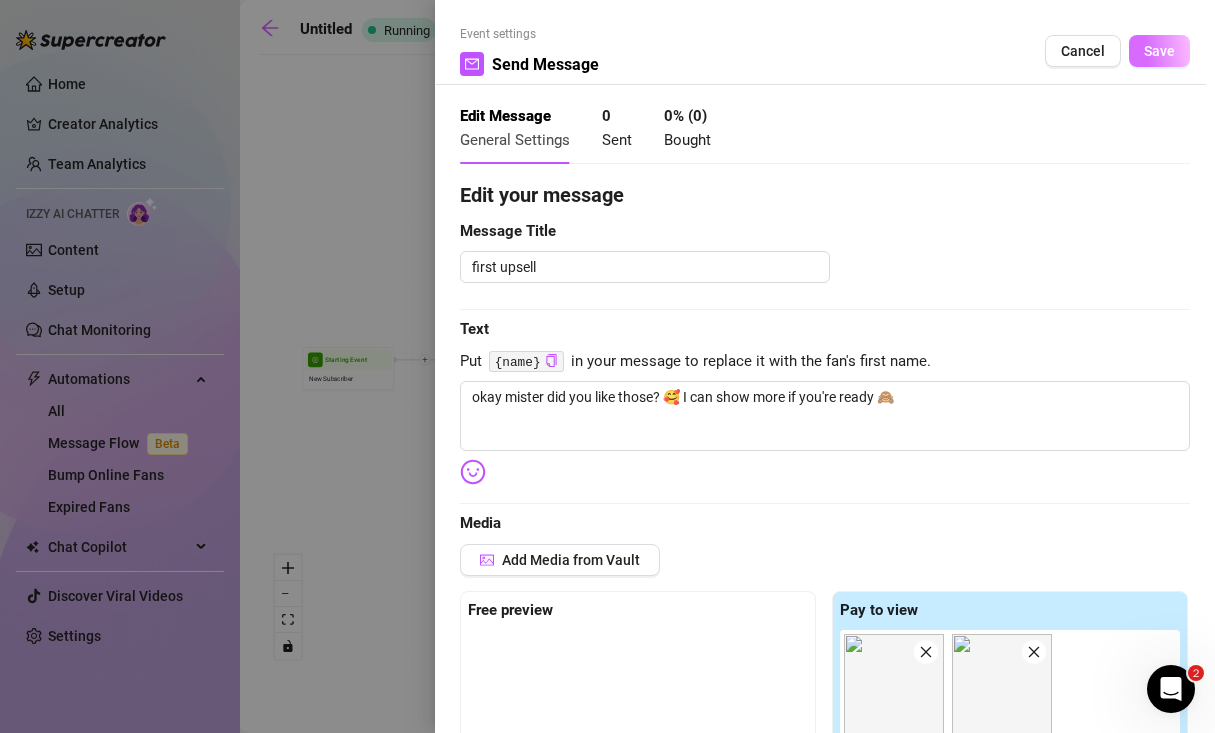 click on "Save" at bounding box center [1159, 51] 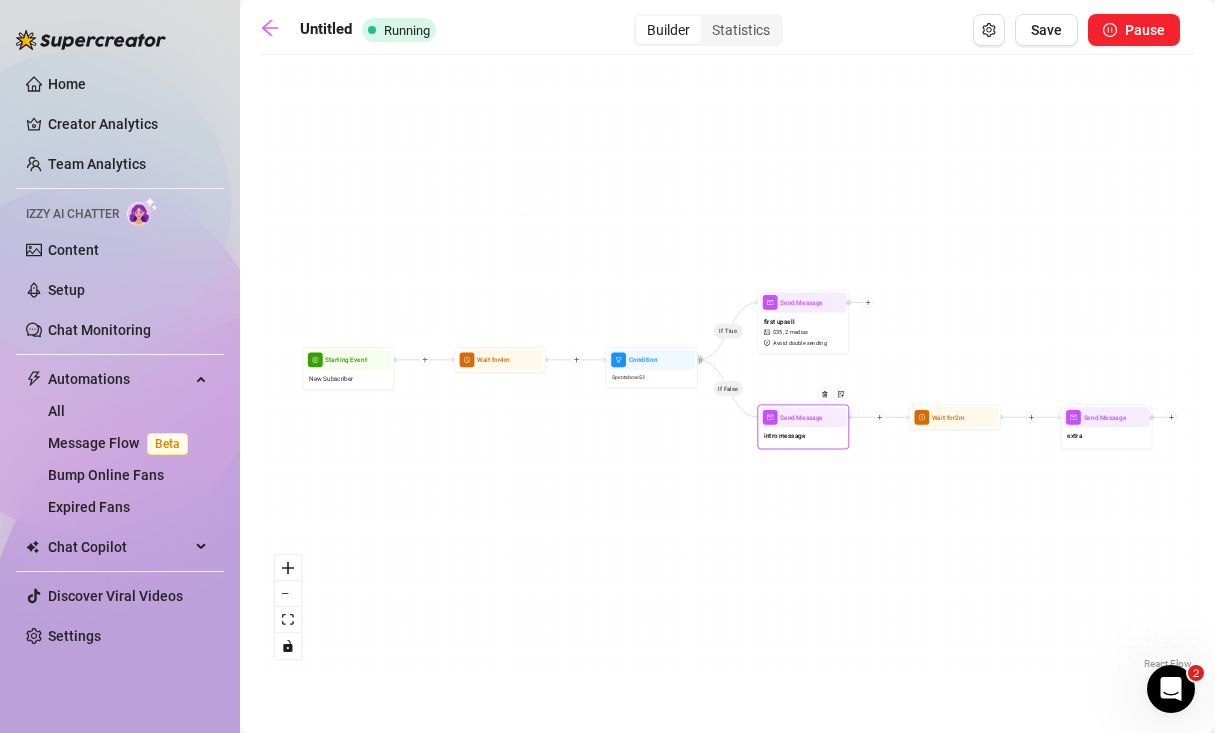 click on "intro message" at bounding box center (803, 436) 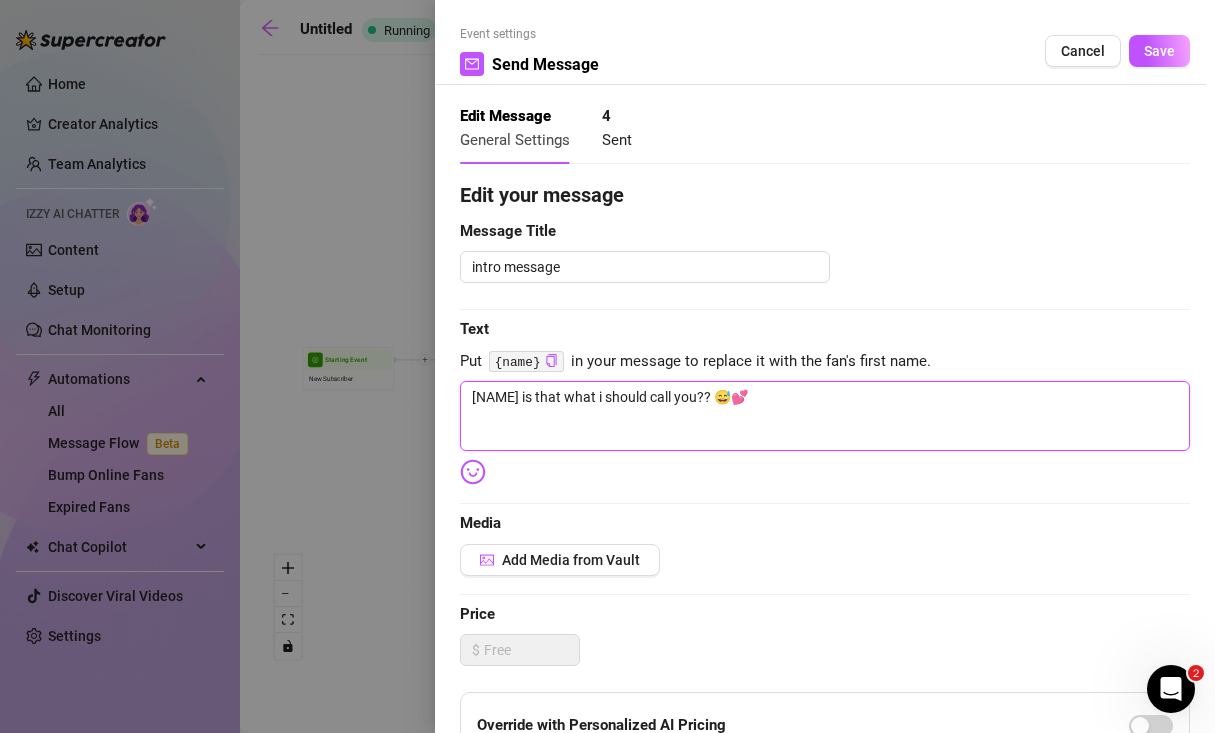 drag, startPoint x: 519, startPoint y: 398, endPoint x: 429, endPoint y: 398, distance: 90 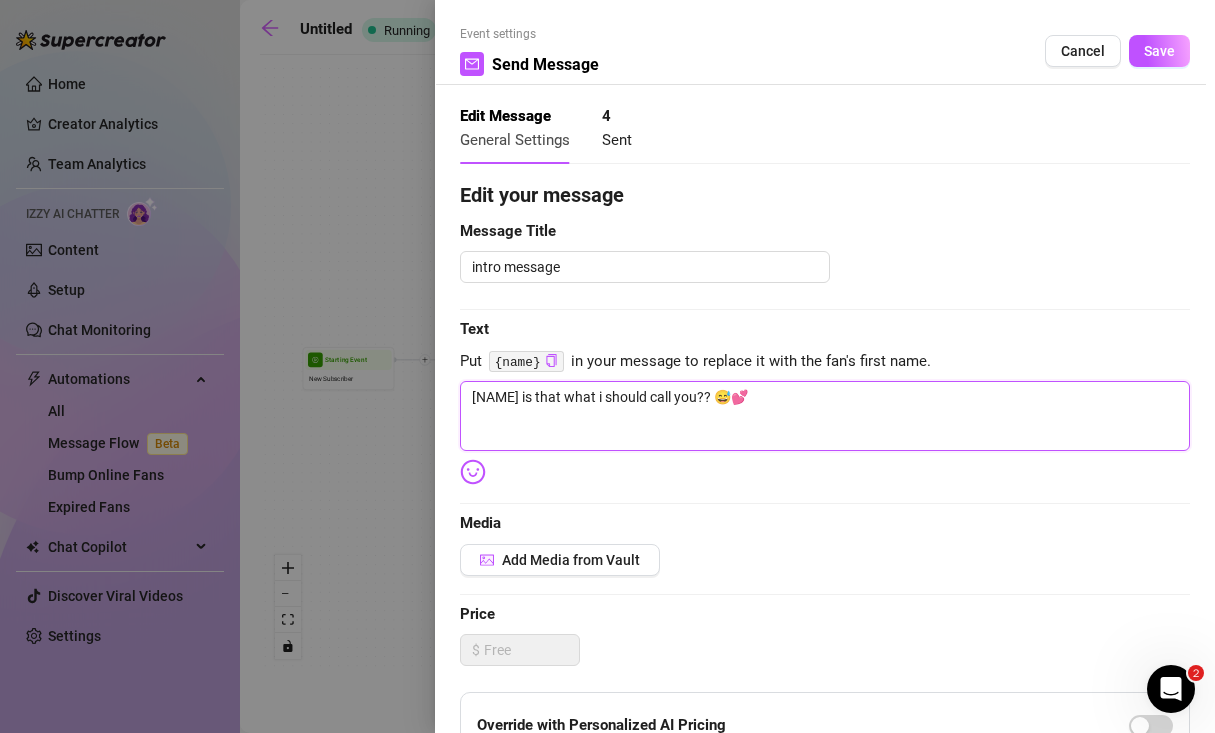 click on "Event settings Send Message Cancel Save Edit Message General Settings 4 Sent Edit your message Message Title intro message  Text Put   {name}   in your message to replace it with the fan's first name. {name} is that what i should call you?? 😅💕 Media Add Media from Vault Price $ Override with Personalized AI Pricing Message Settings Don’t send if the fan purchased this media Unsend message if the fan doesn’t reply within 8 hours Don’t send if the fan messaged you In the last 1 hours." at bounding box center [607, 366] 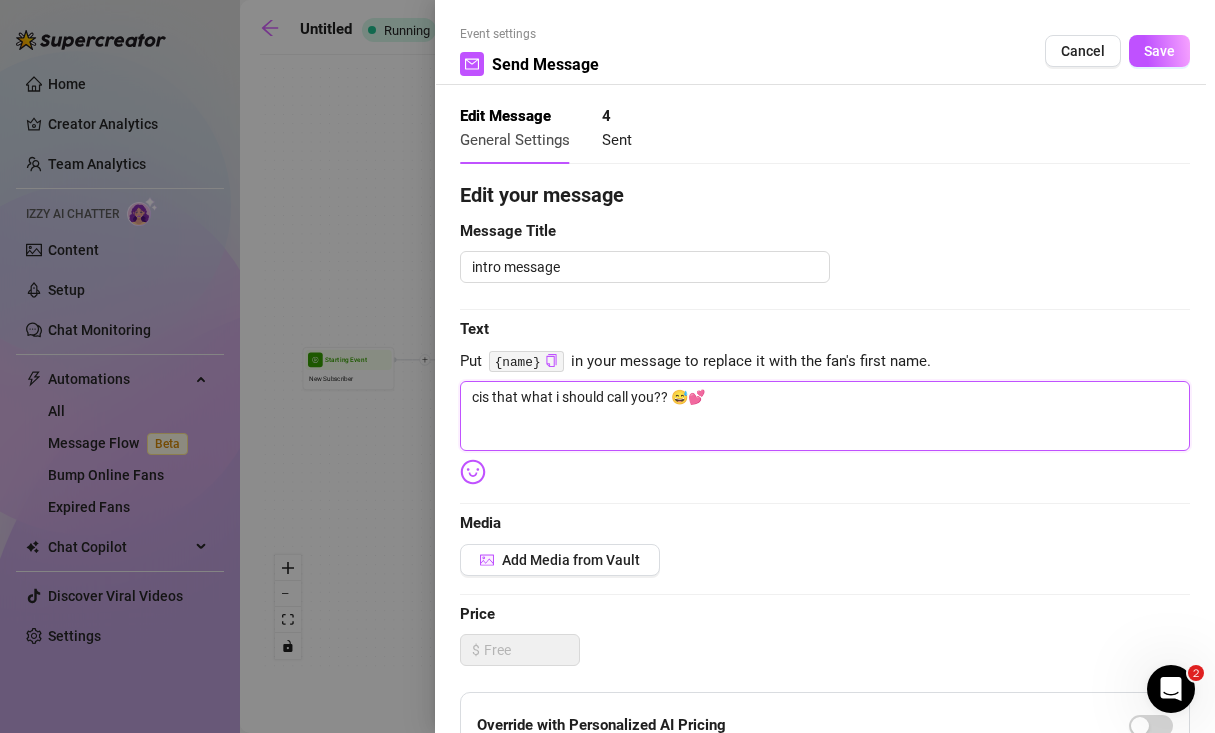 type on "cuis that what i should call you?? 😅💕" 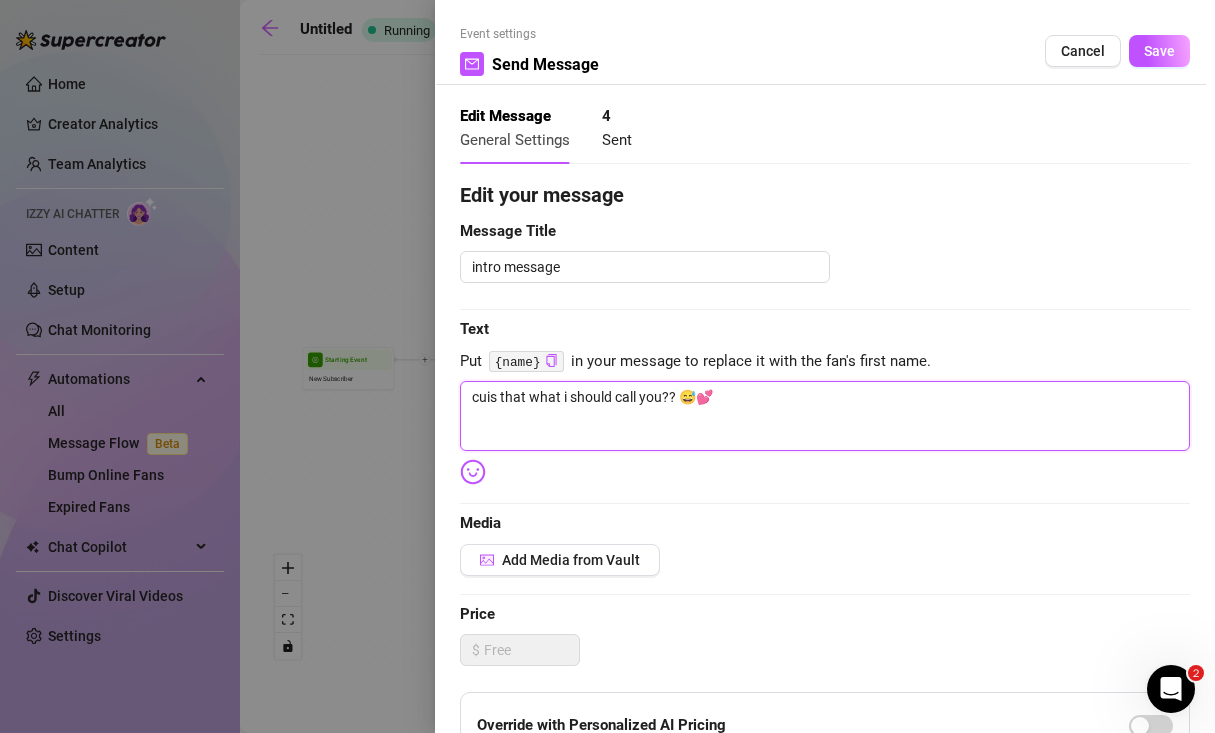 type on "cutis that what i should call you?? 😅💕" 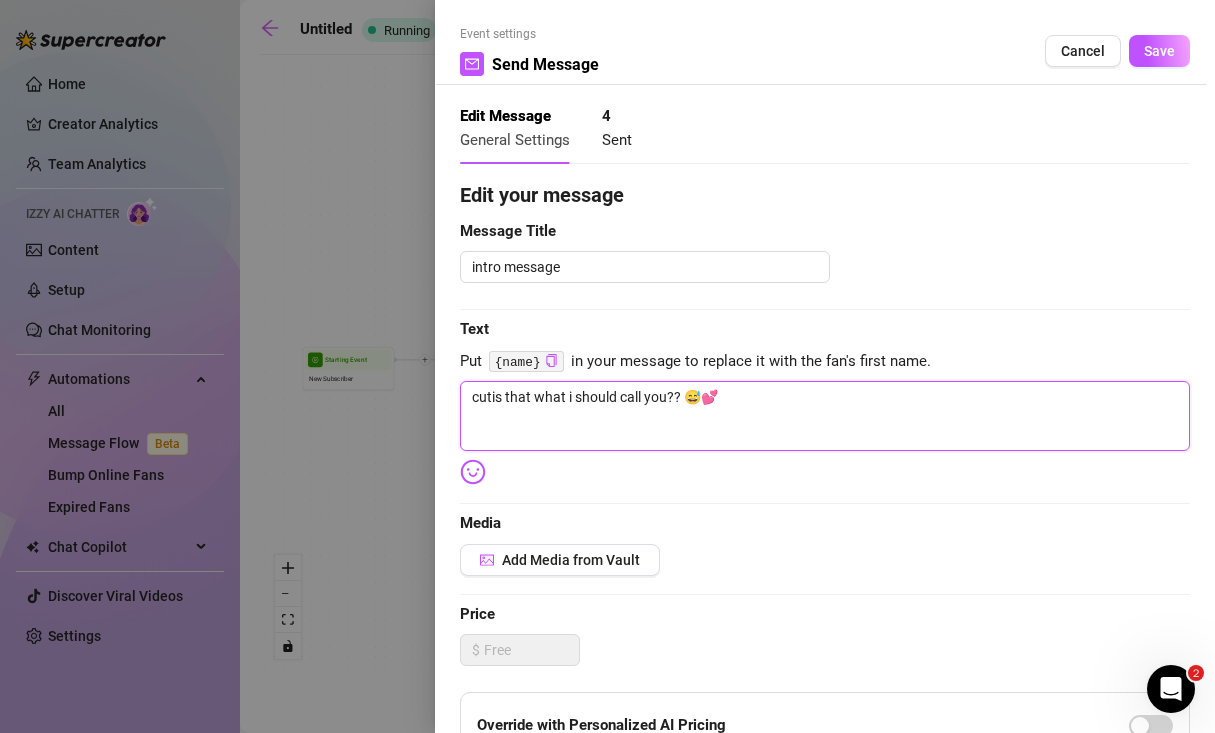 type on "cuteis that what i should call you?? 😅💕" 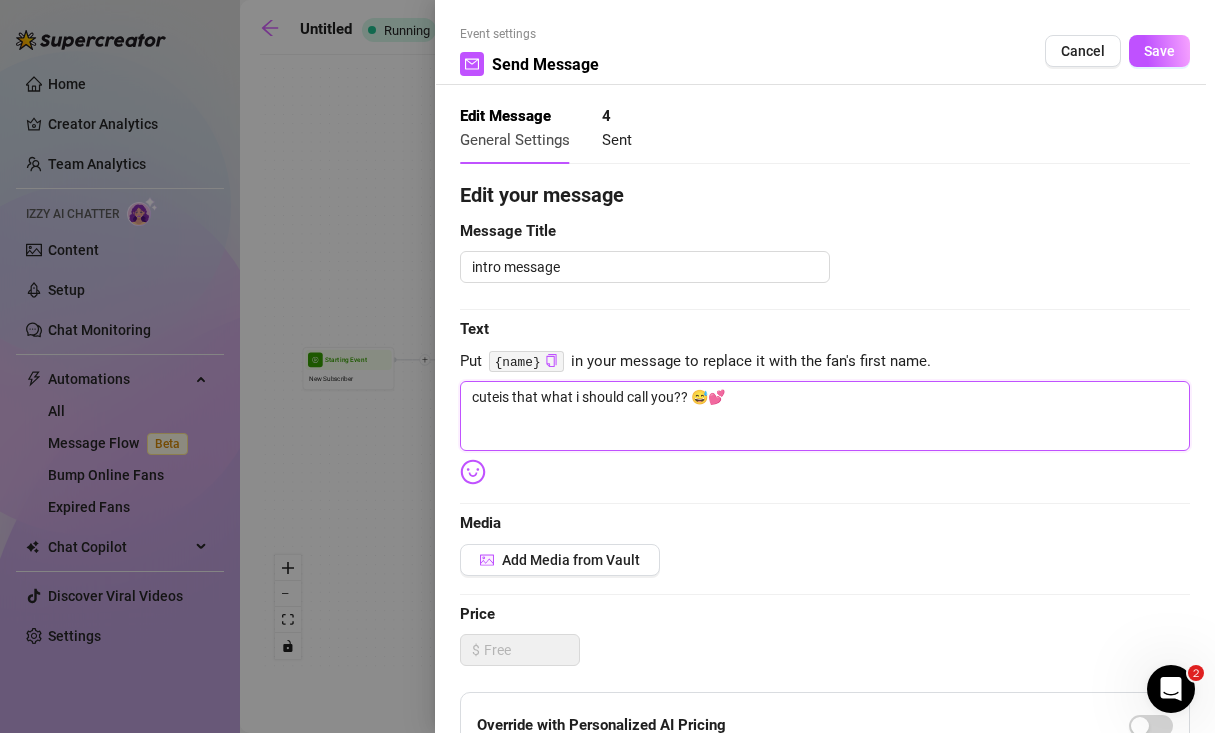 type on "cute is that what i should call you?? 😅💕" 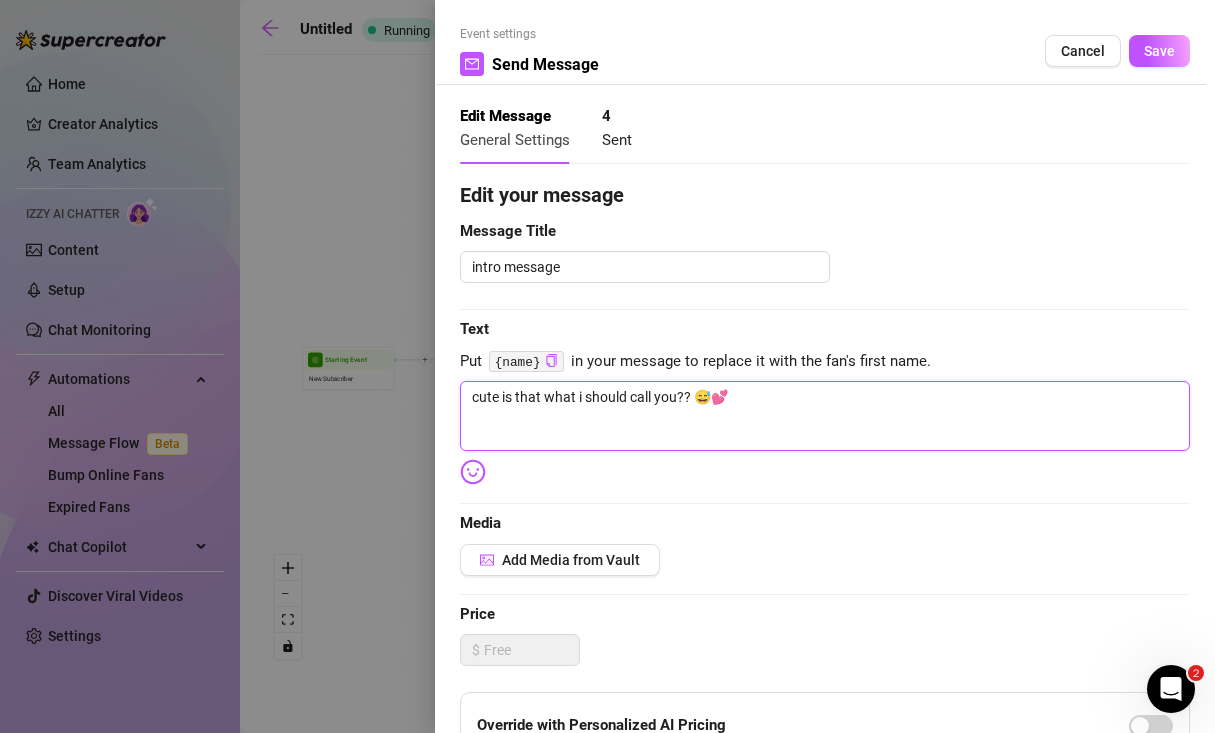 type on "cute uis that what i should call you?? 😅💕" 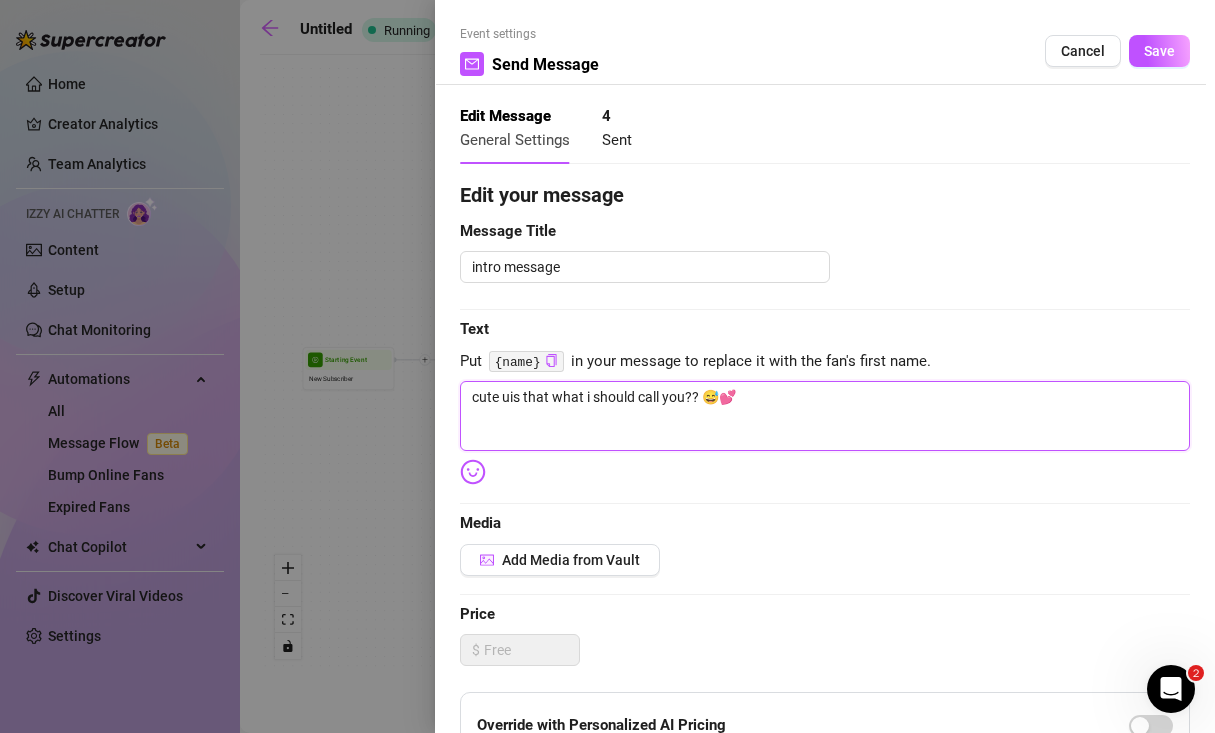 type on "cute usis that what i should call you?? 😅💕" 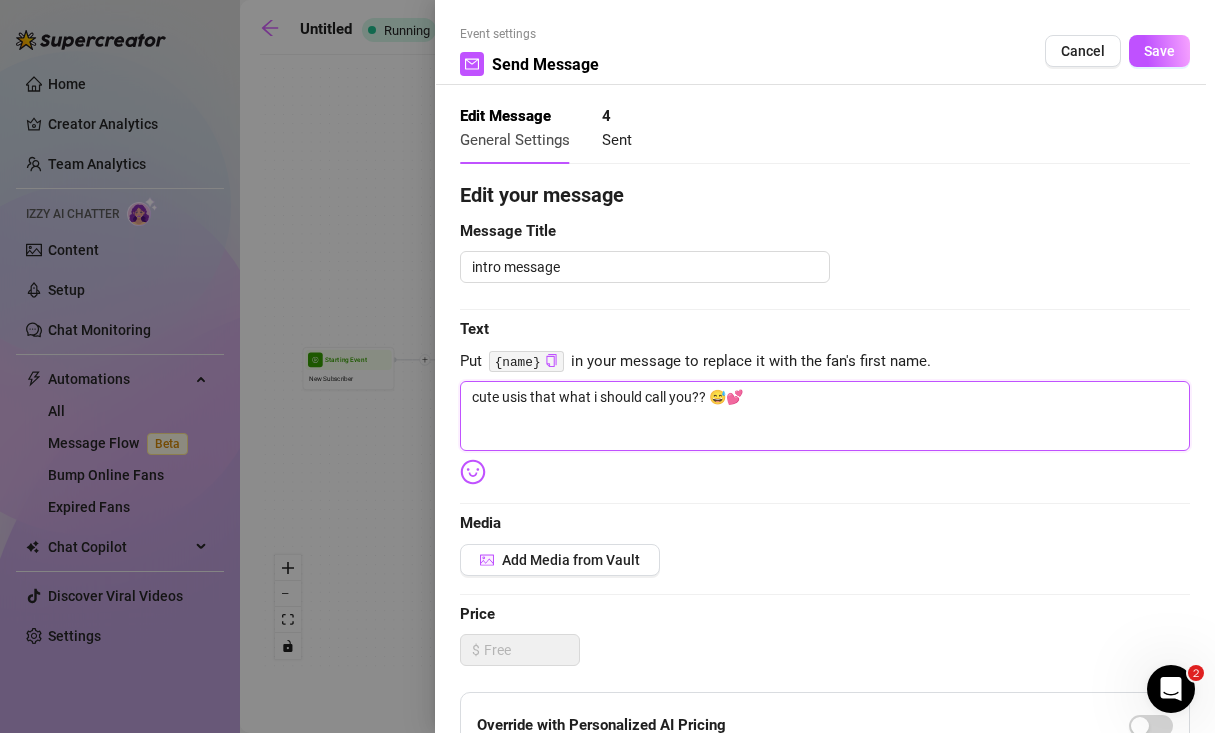 type on "cute useis that what i should call you?? 😅💕" 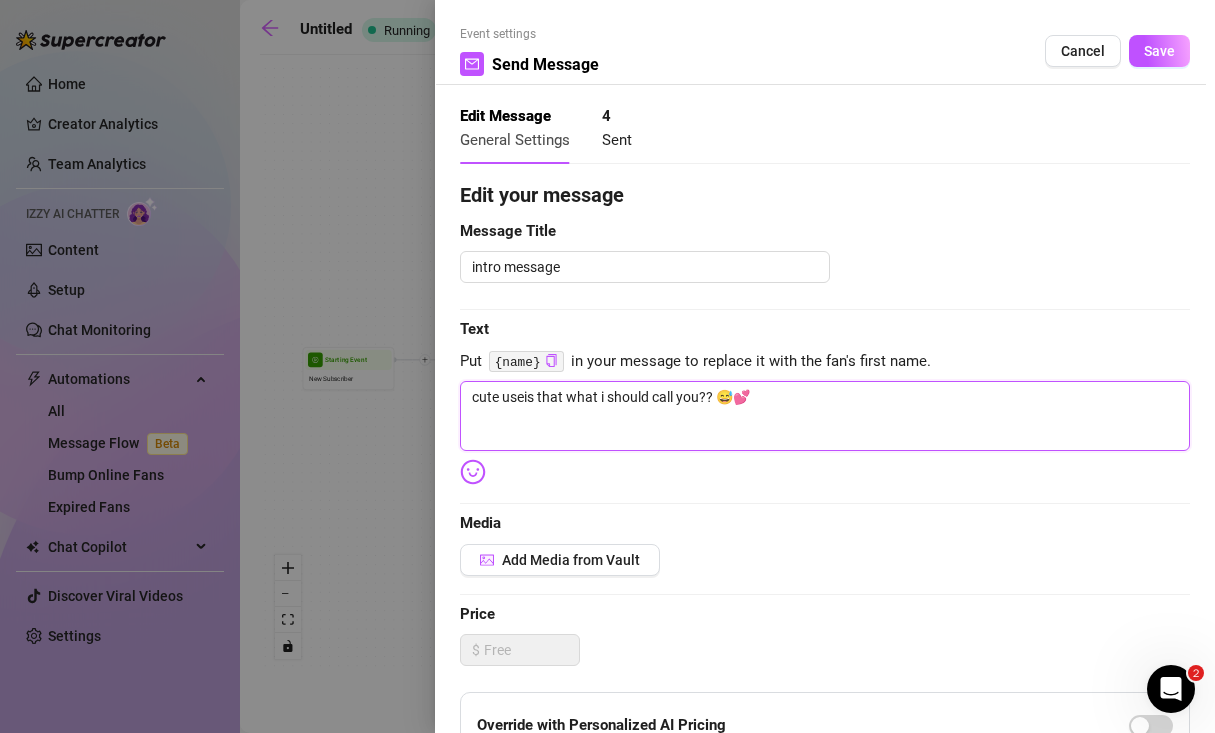 type on "cute useris that what i should call you?? 😅💕" 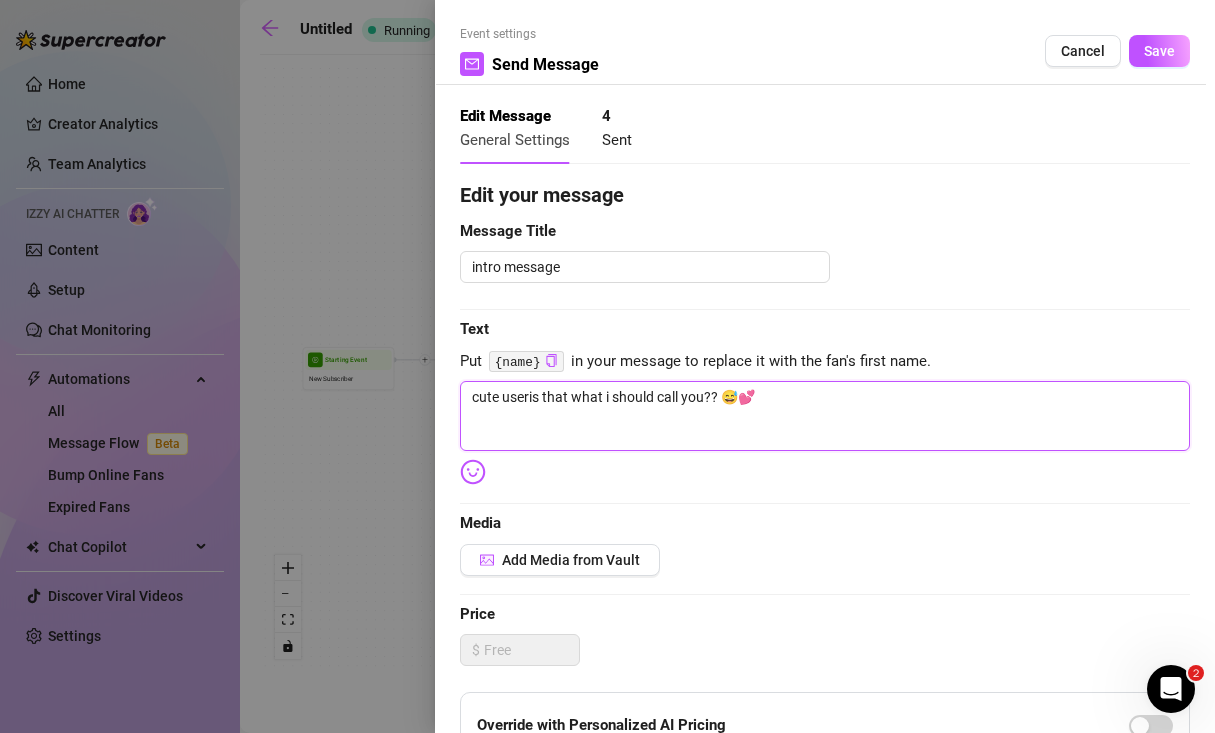 type on "cute usernis that what i should call you?? 😅💕" 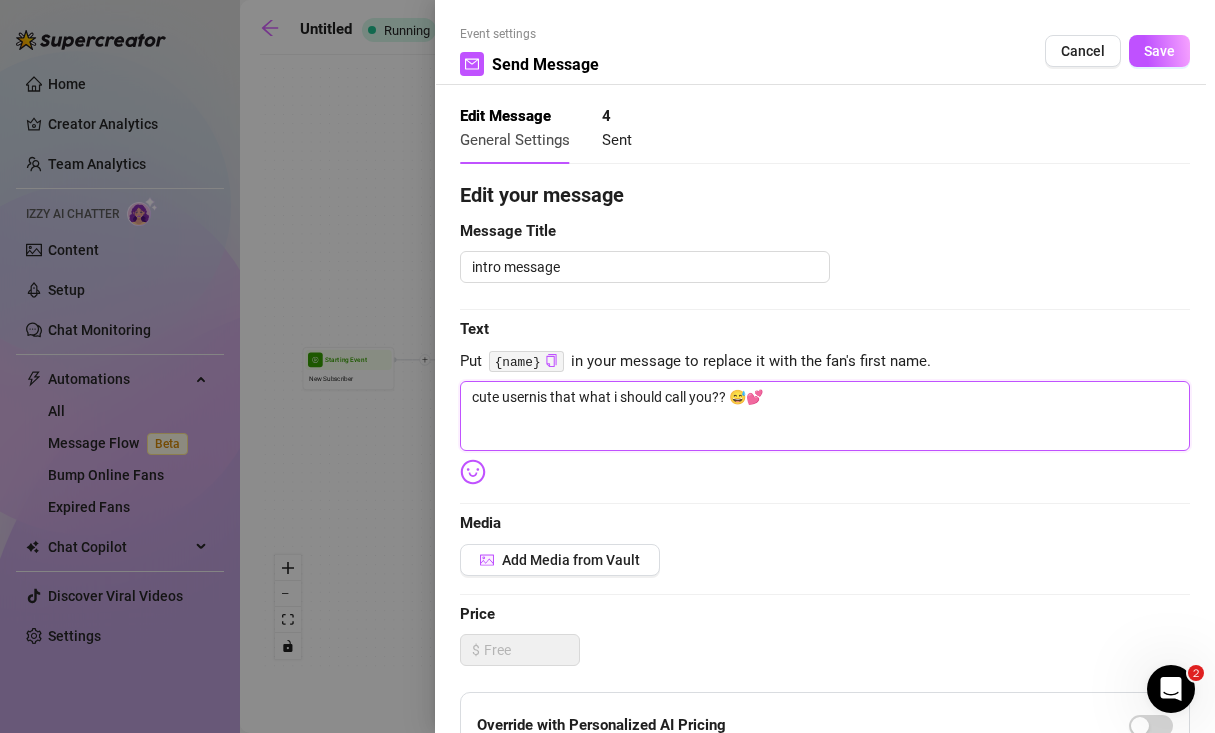 type on "cute usernais that what i should call you?? 😅💕" 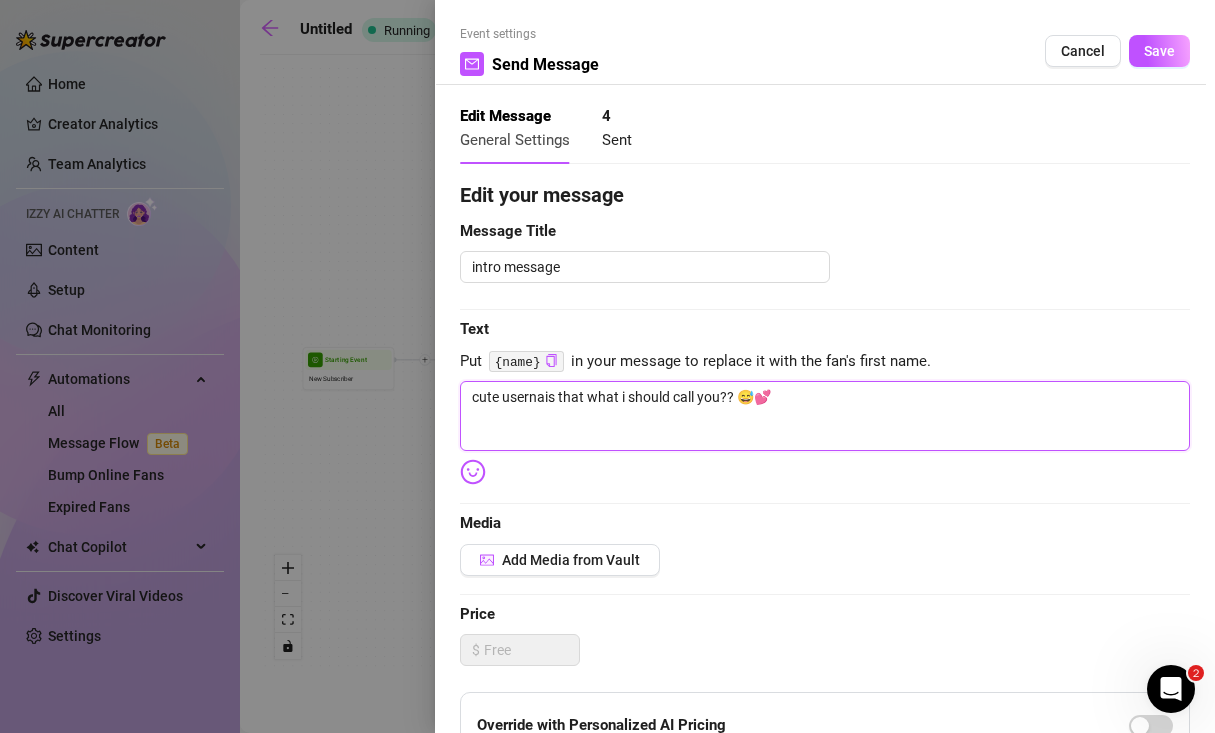 type on "cute usernamis that what i should call you?? 😅💕" 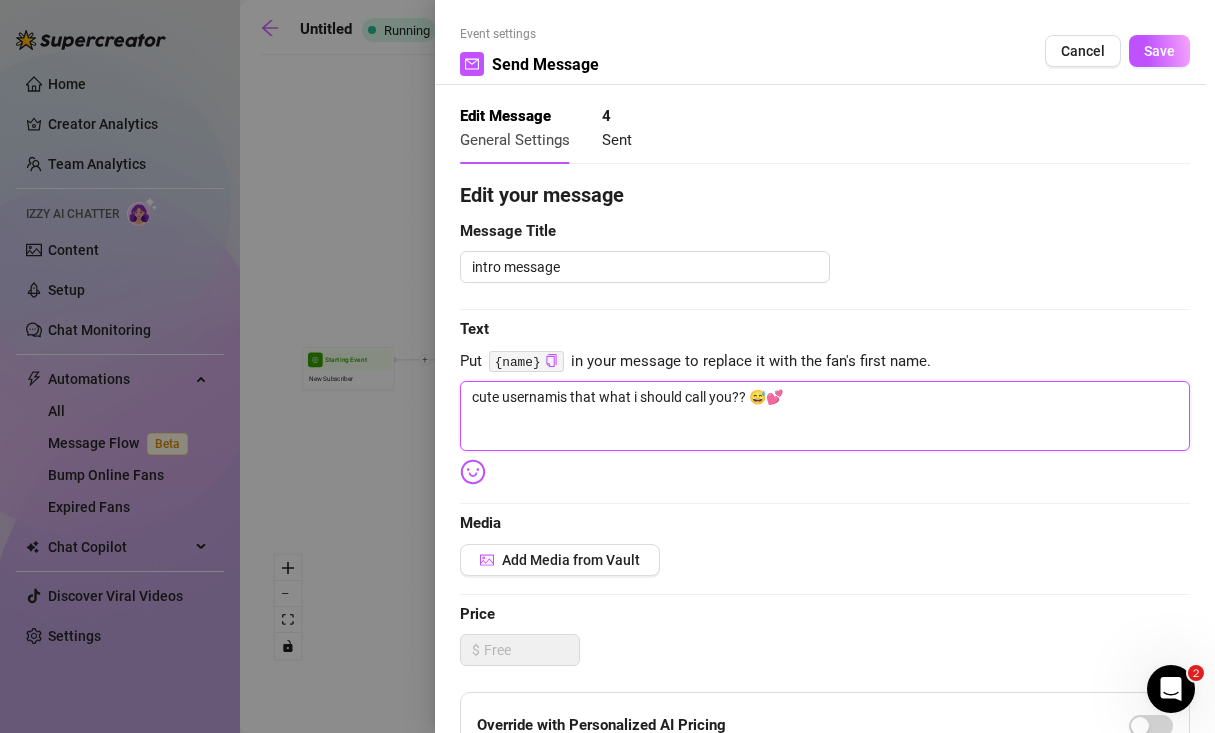 type on "cute usernameis that what i should call you?? 😅💕" 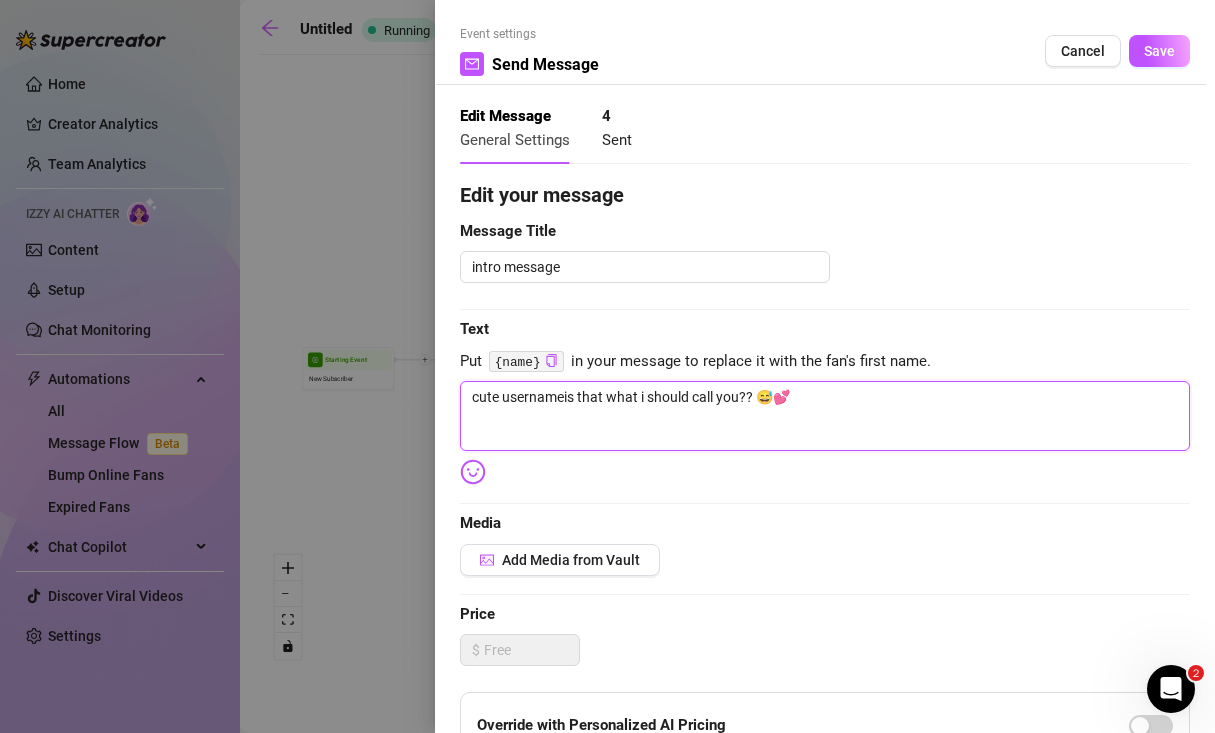 type on "cute usernameeis that what i should call you?? 😅💕" 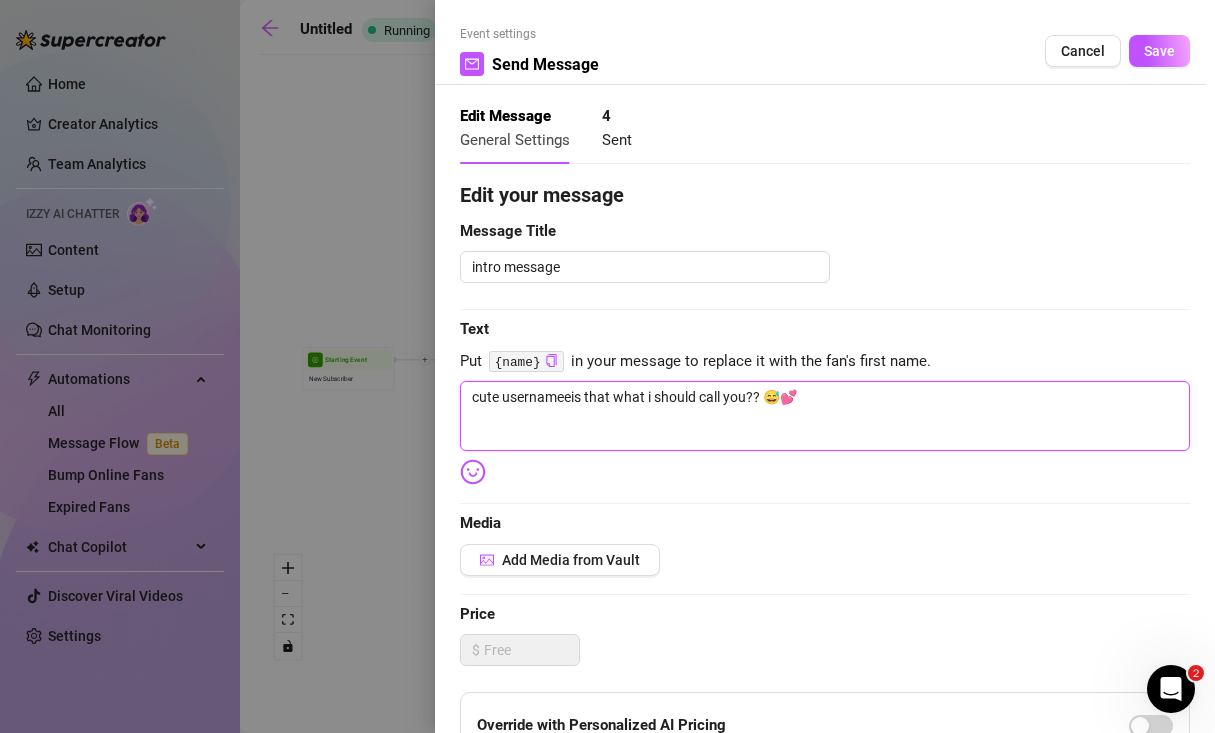 type on "cute usernameeeis that what i should call you?? 😅💕" 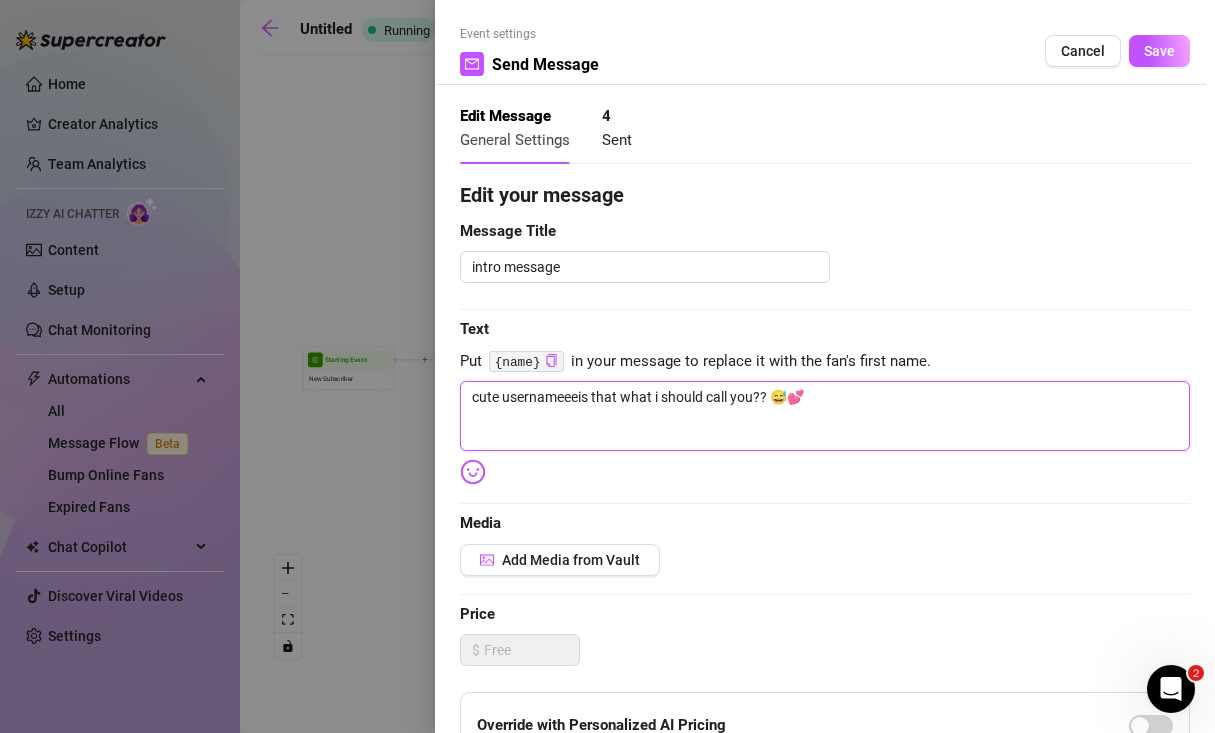 type on "cute usernameee is that what i should call you?? 😅💕" 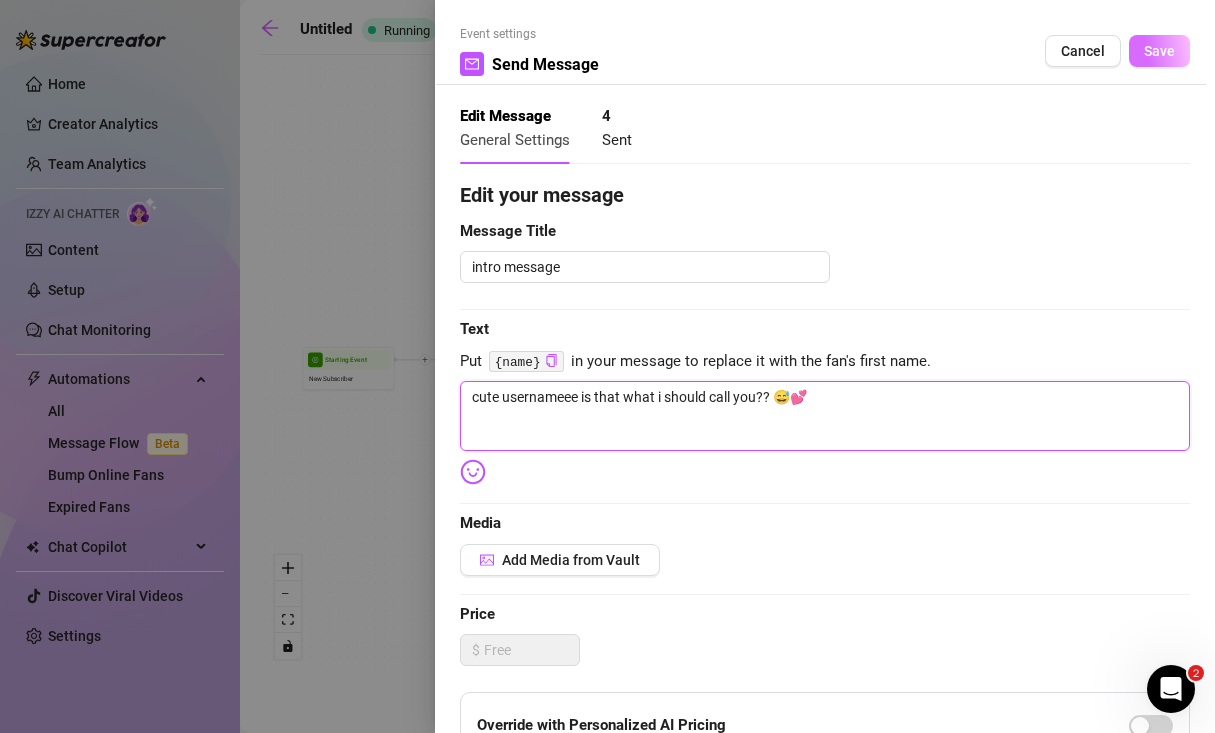 type on "cute usernameee is that what i should call you?? 😅💕" 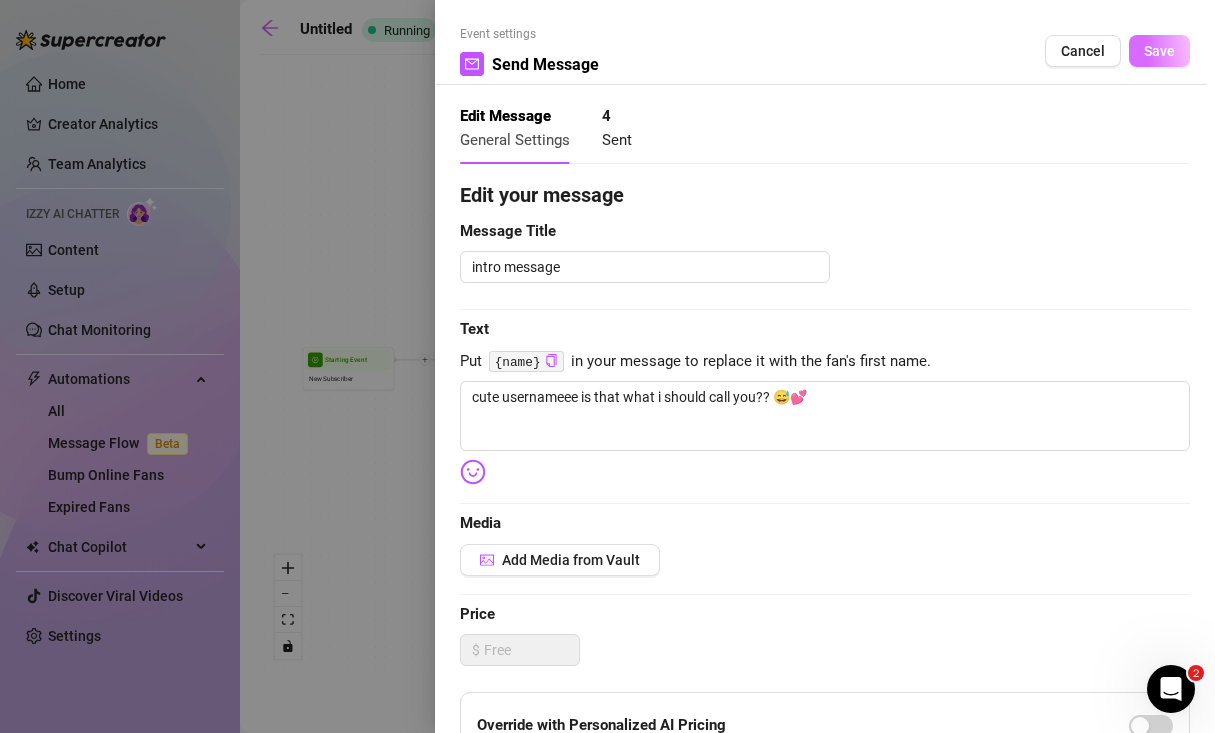 click on "Save" at bounding box center [1159, 51] 